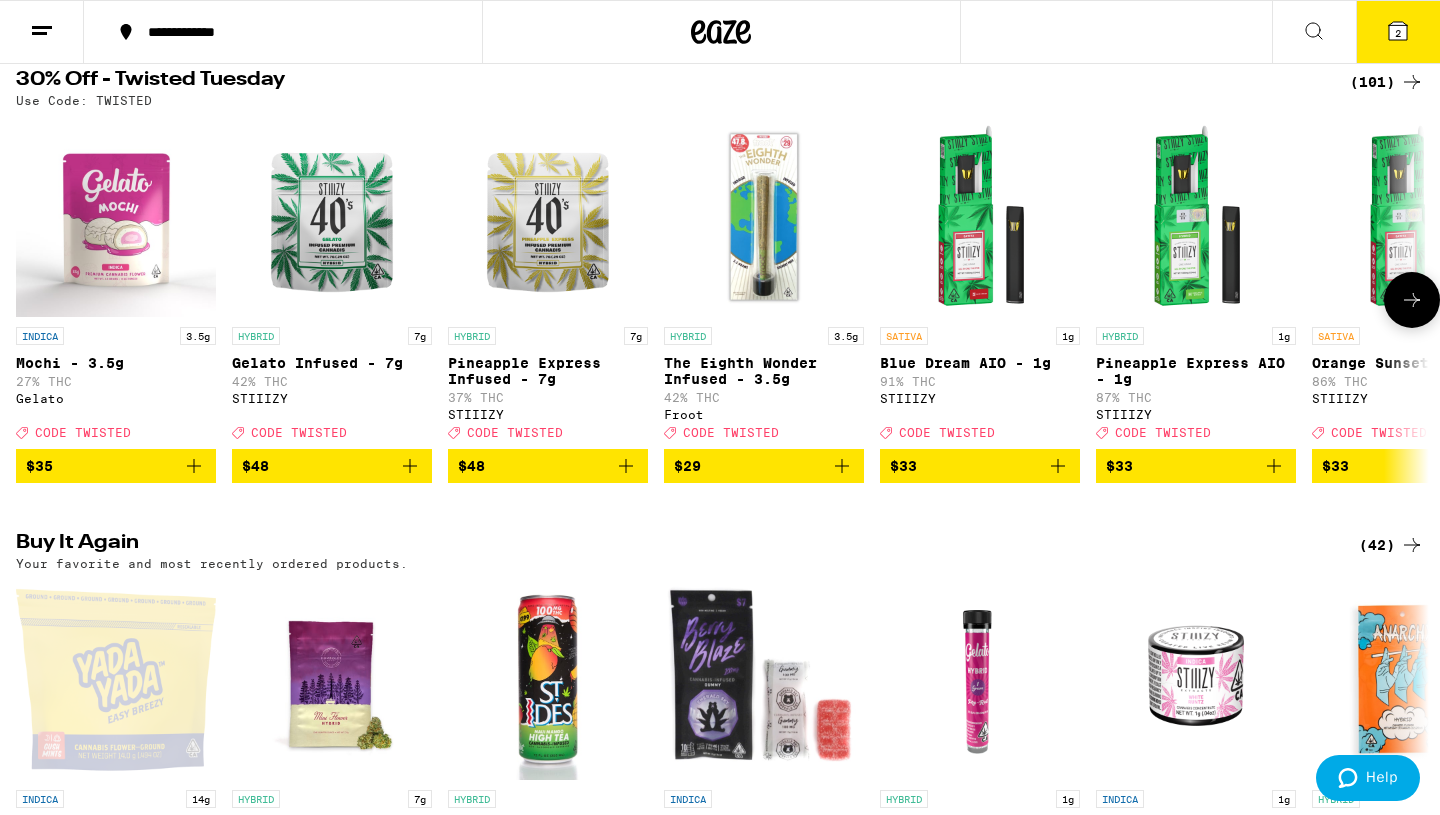 scroll, scrollTop: 0, scrollLeft: 0, axis: both 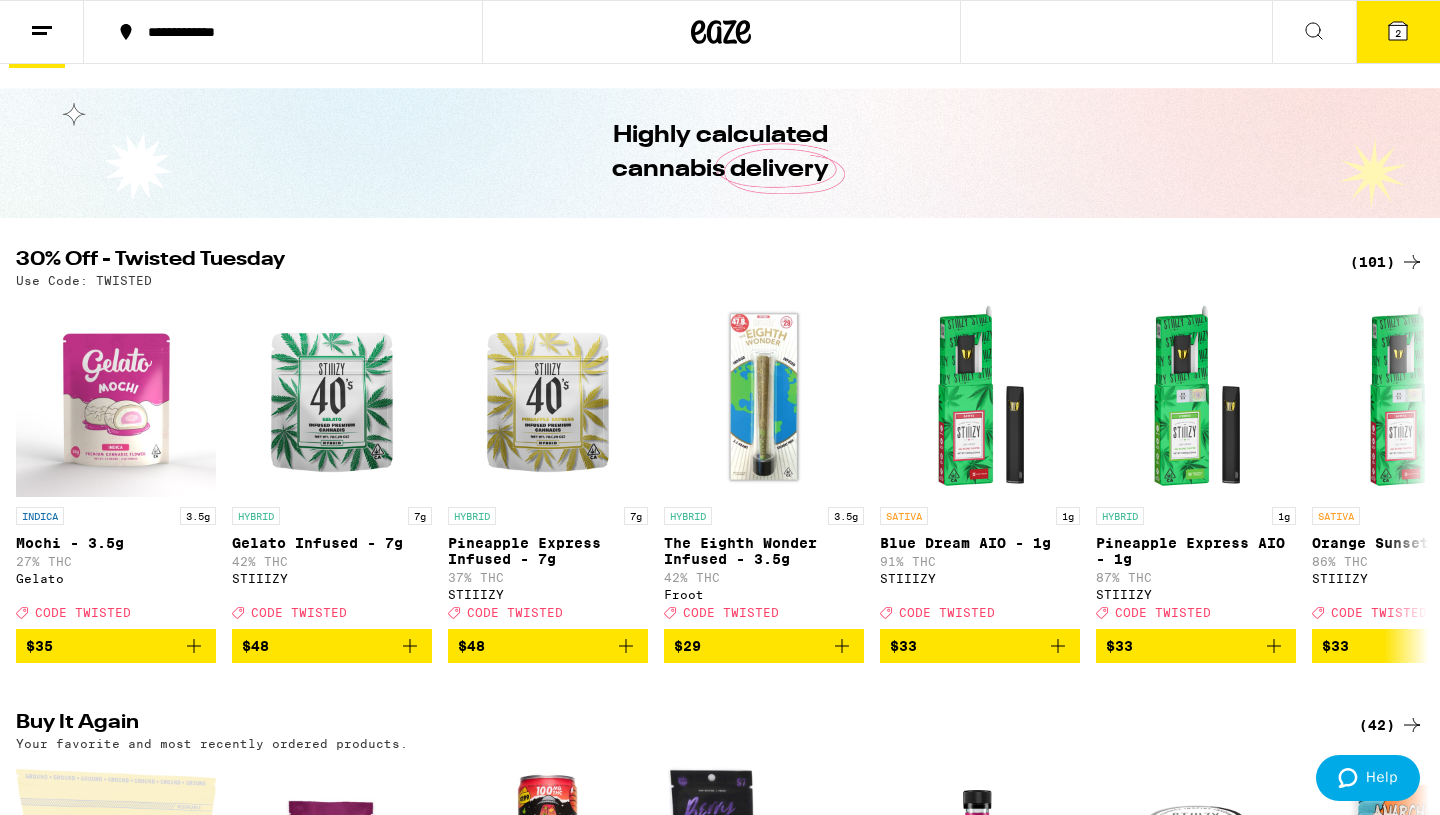 click on "Use Code: TWISTED" at bounding box center [720, 280] 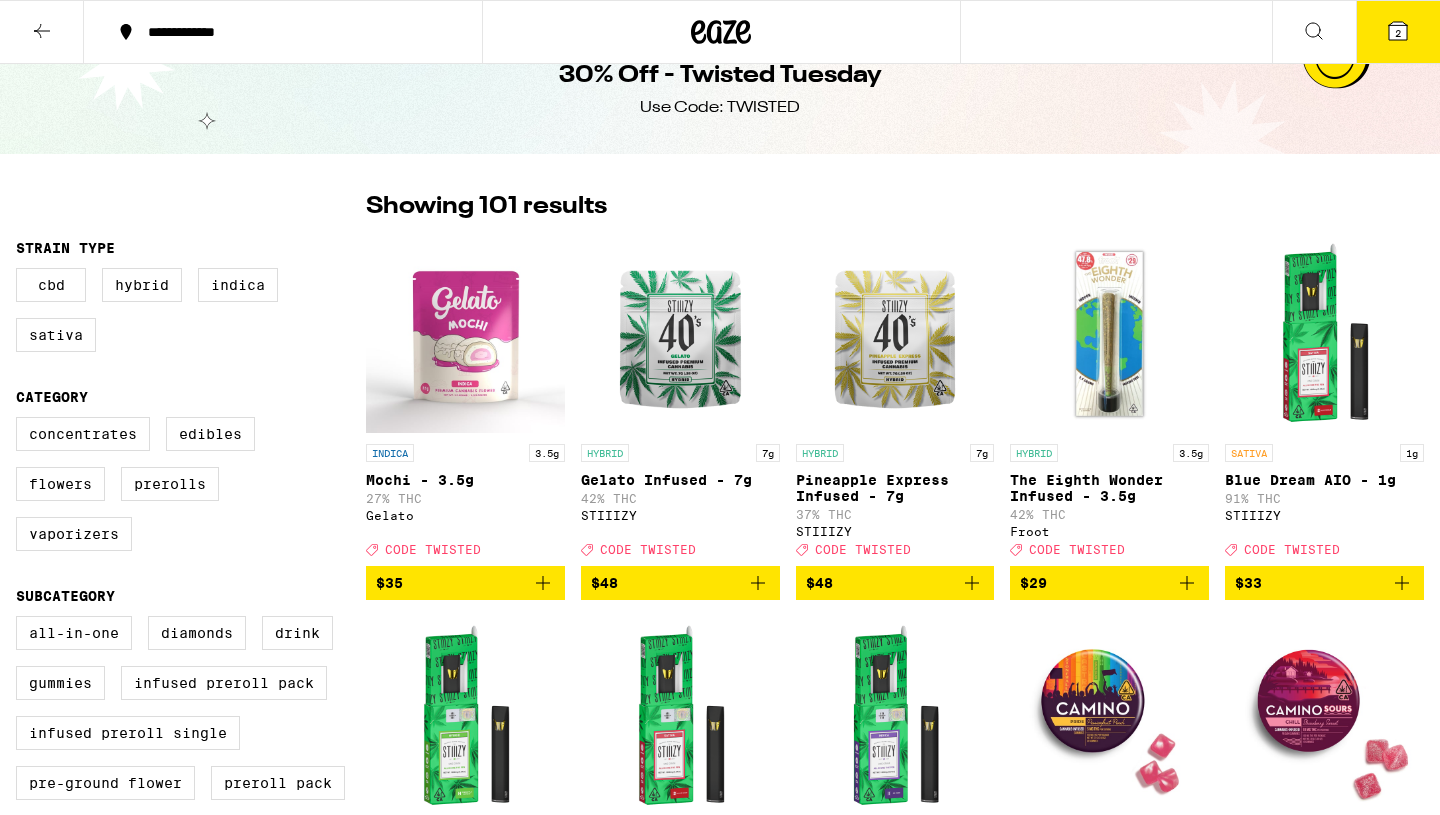 scroll, scrollTop: 0, scrollLeft: 0, axis: both 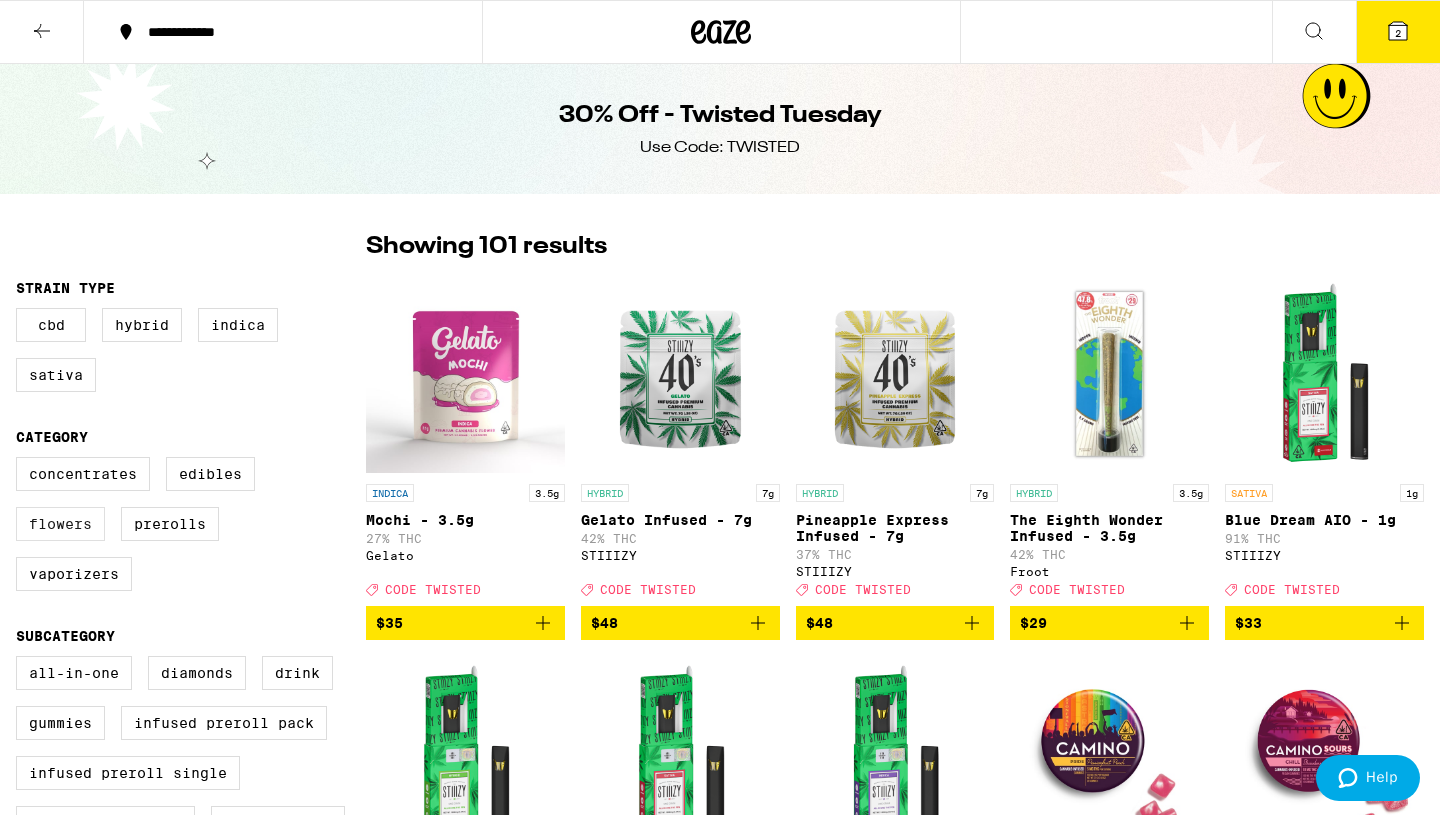click on "Flowers" at bounding box center (60, 524) 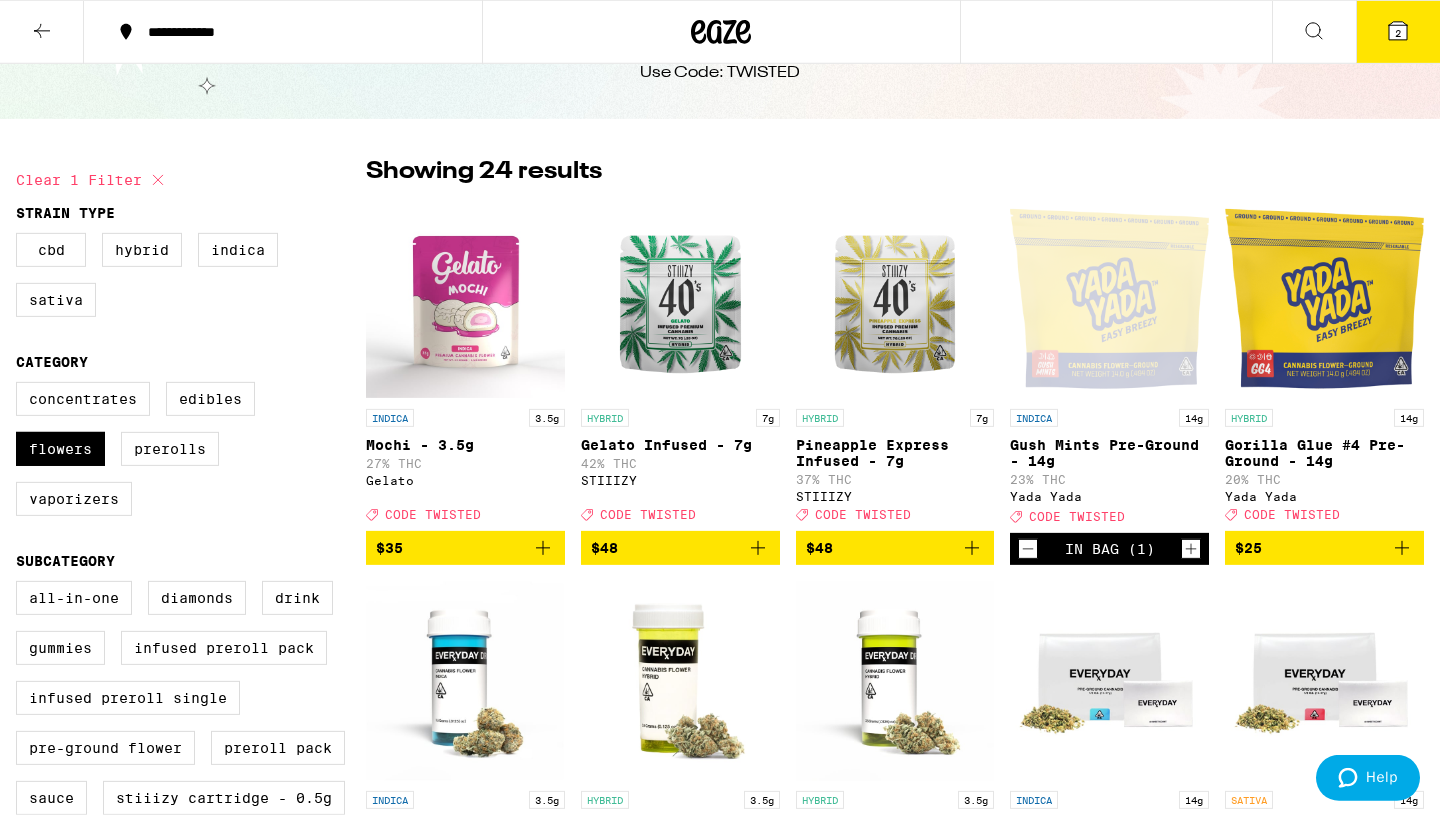 scroll, scrollTop: 112, scrollLeft: 0, axis: vertical 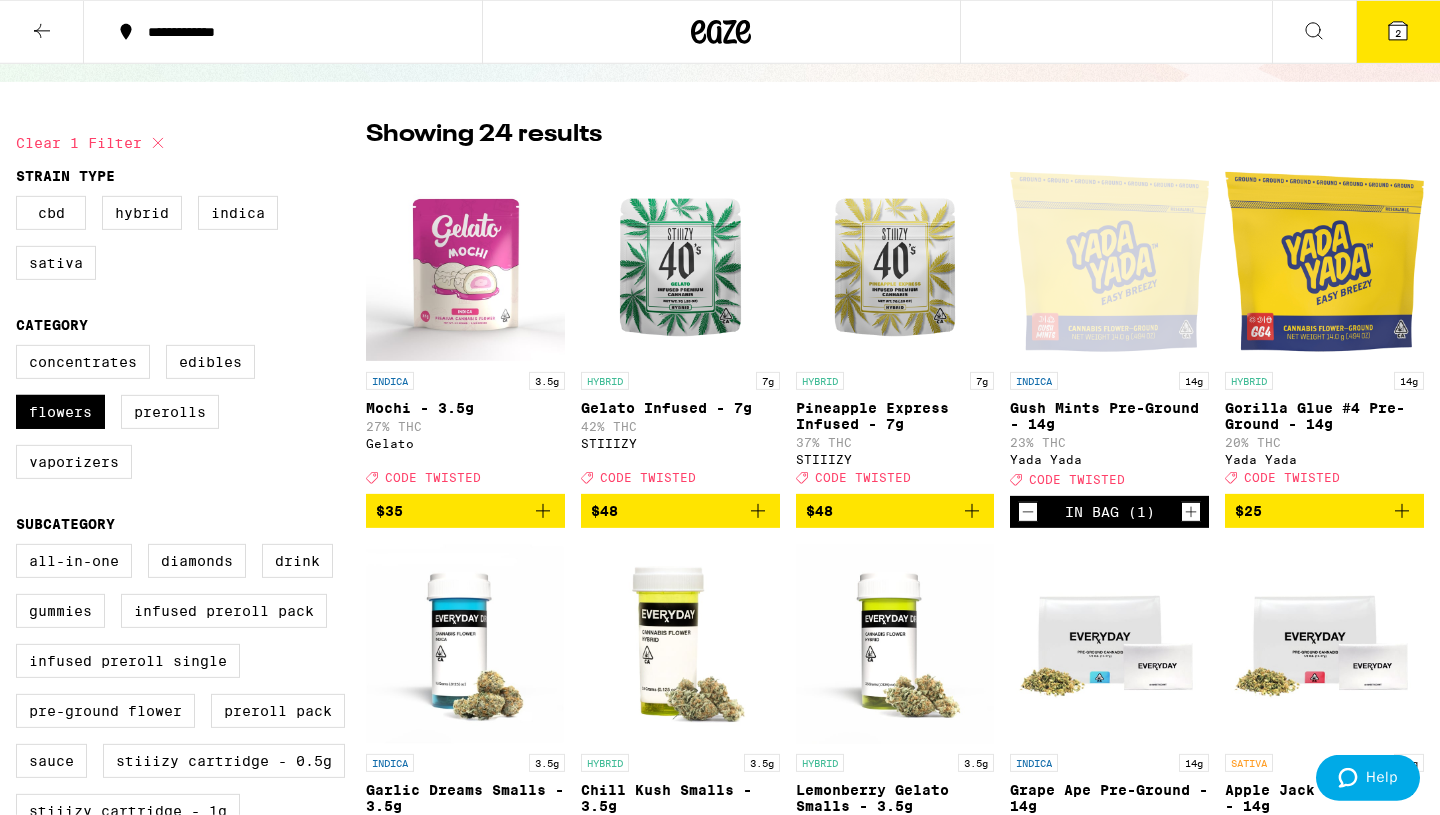 click 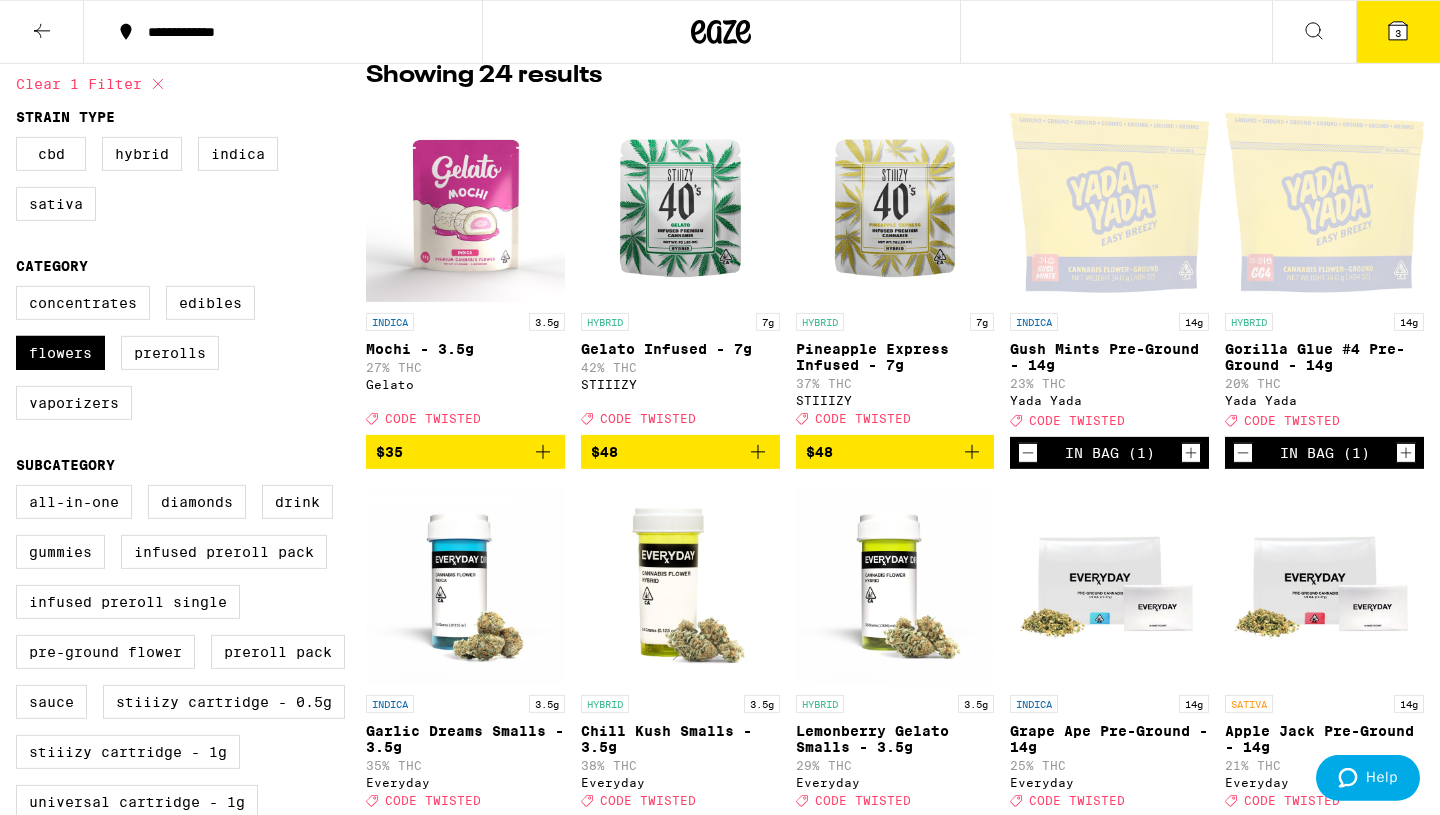 scroll, scrollTop: 172, scrollLeft: 0, axis: vertical 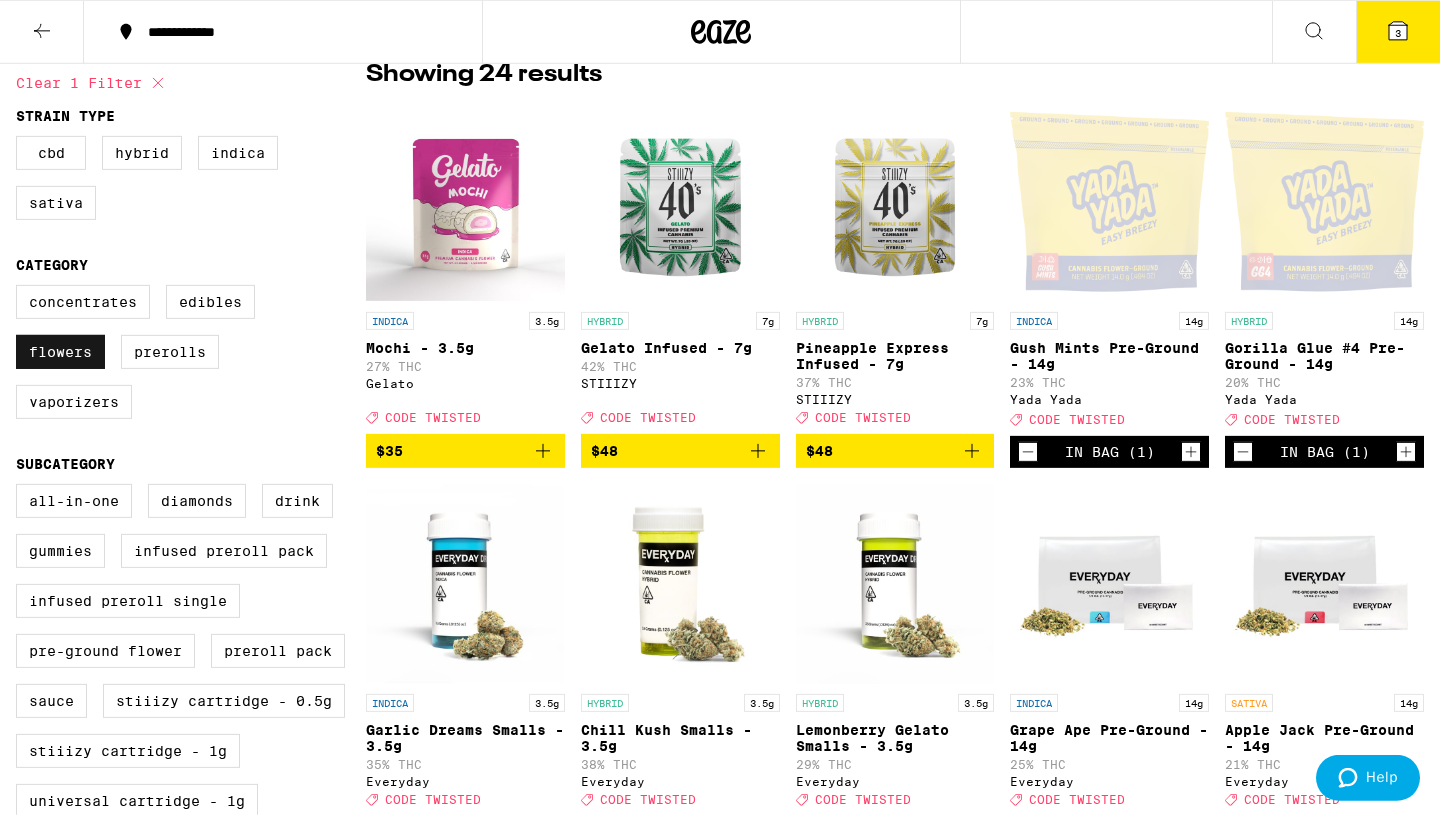 click on "Flowers" at bounding box center (60, 352) 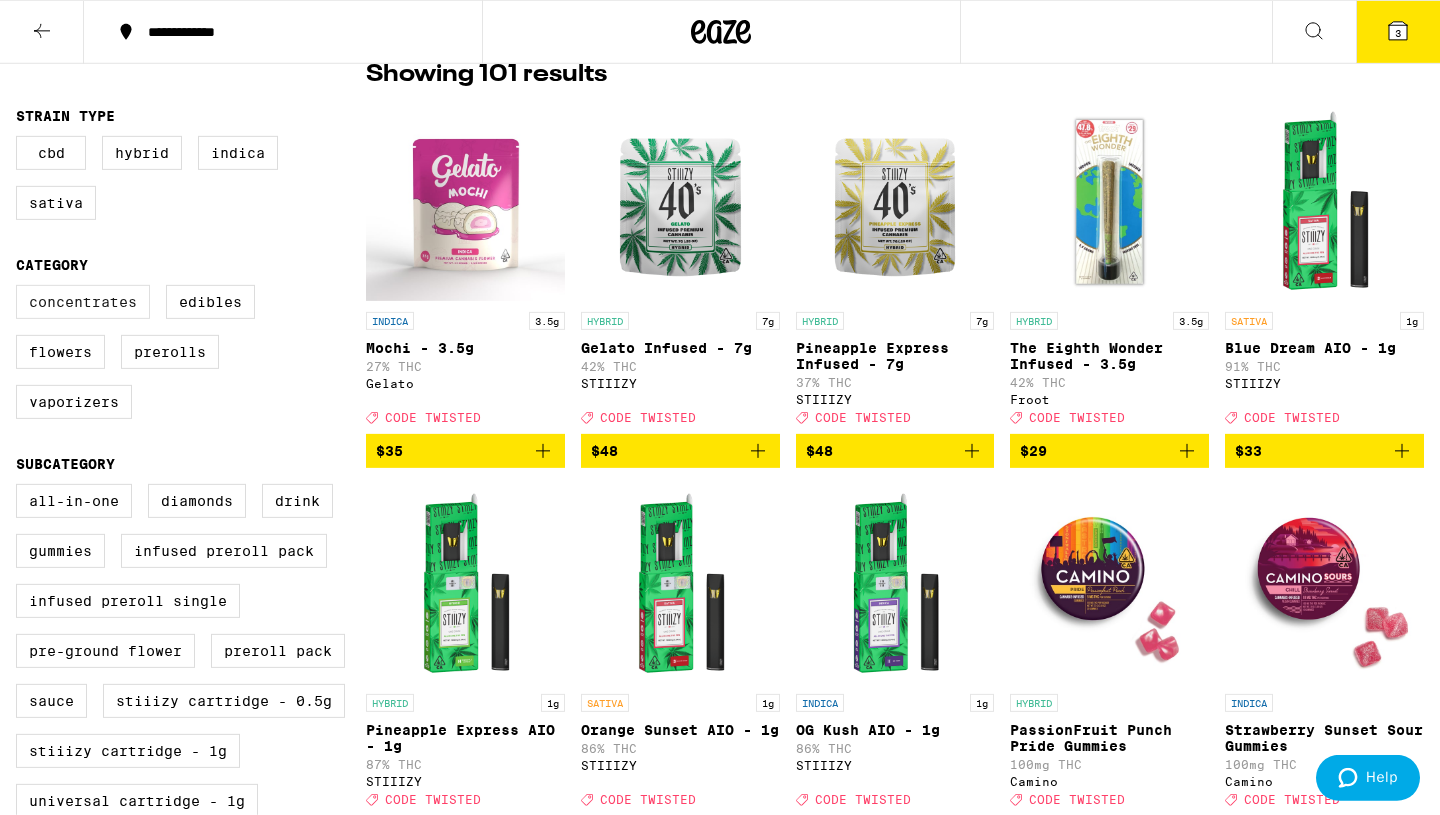 click on "Concentrates" at bounding box center (83, 302) 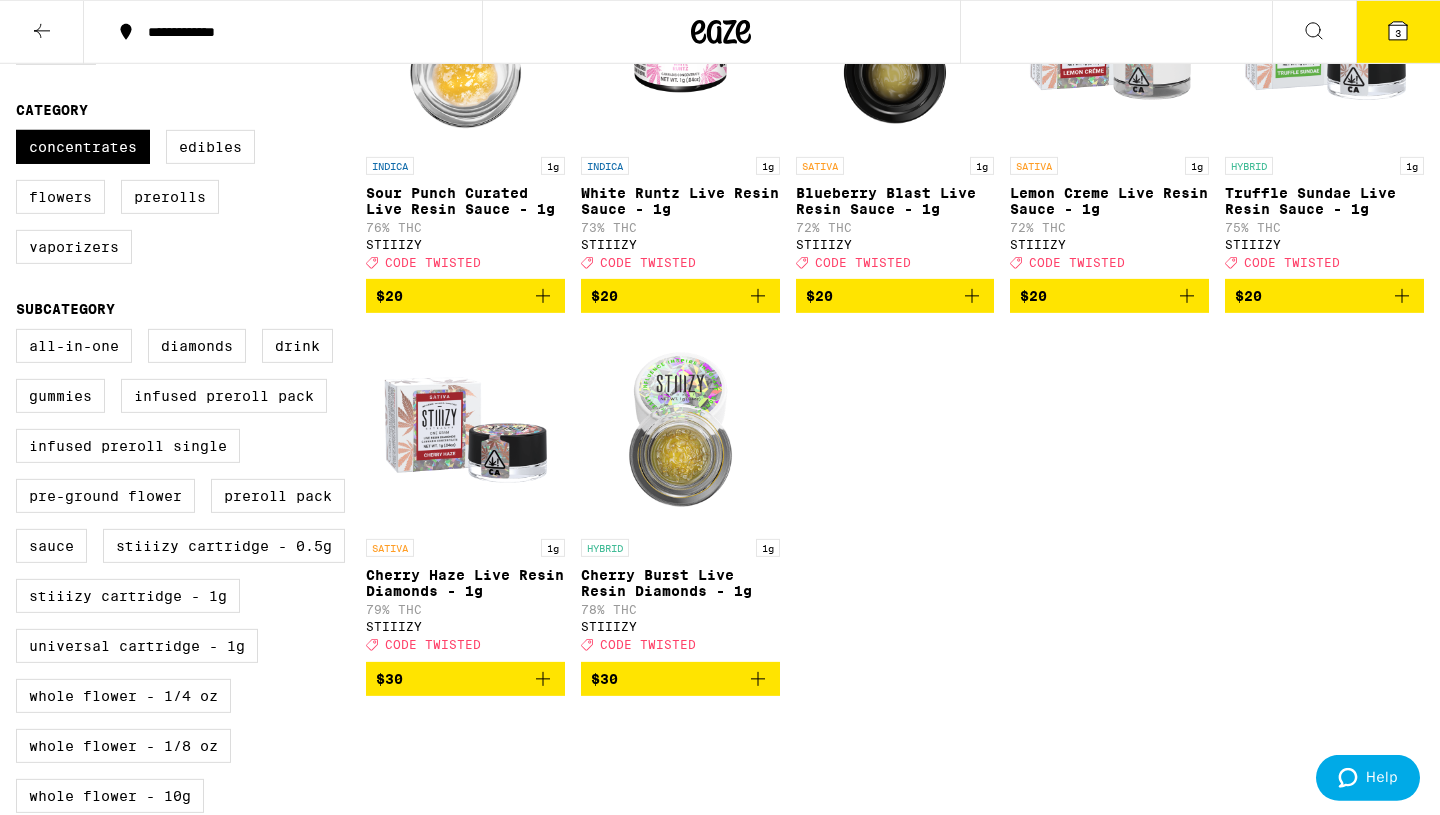 scroll, scrollTop: 326, scrollLeft: 0, axis: vertical 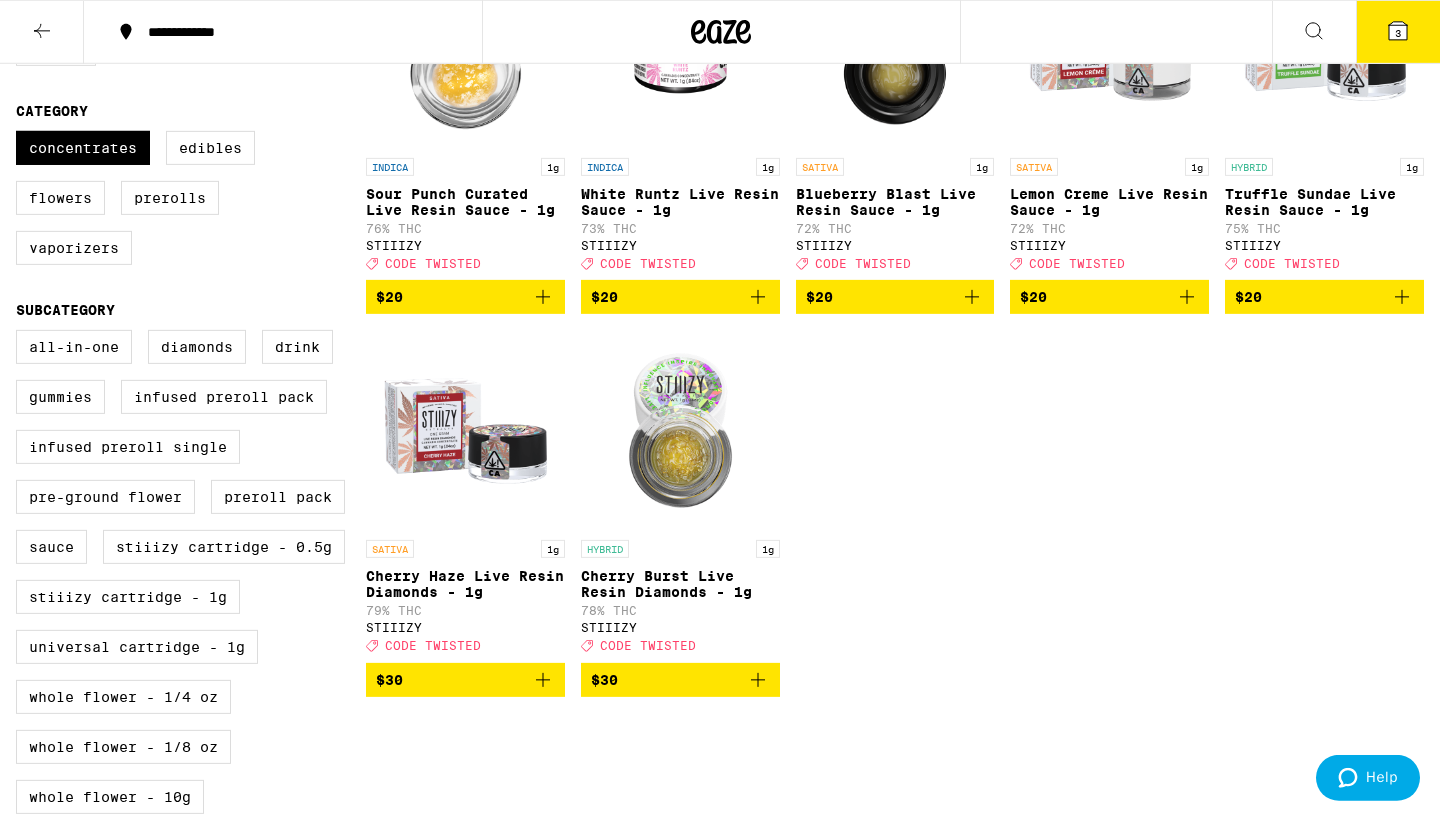 click on "$30" at bounding box center (680, 680) 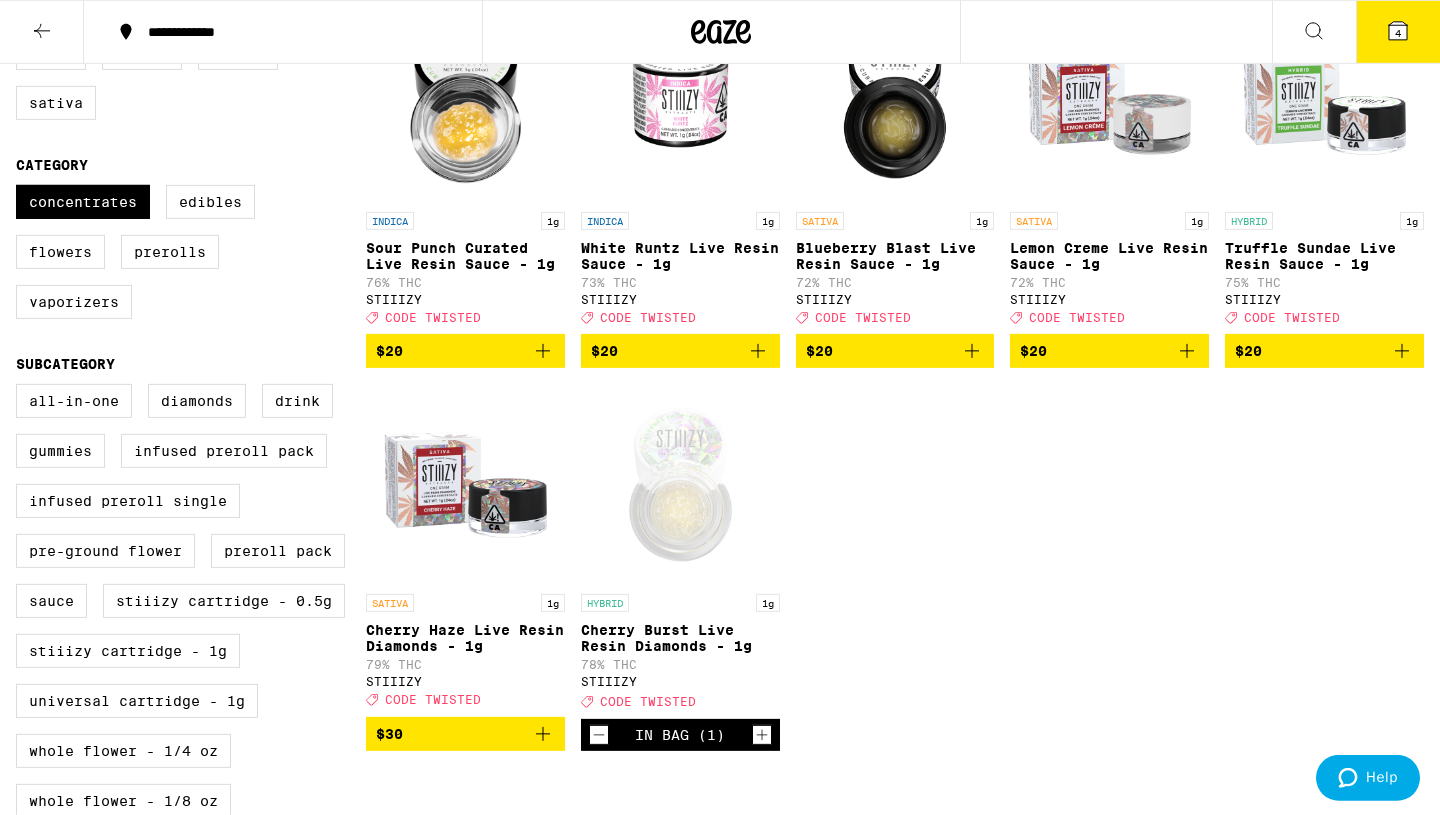 scroll, scrollTop: 273, scrollLeft: 0, axis: vertical 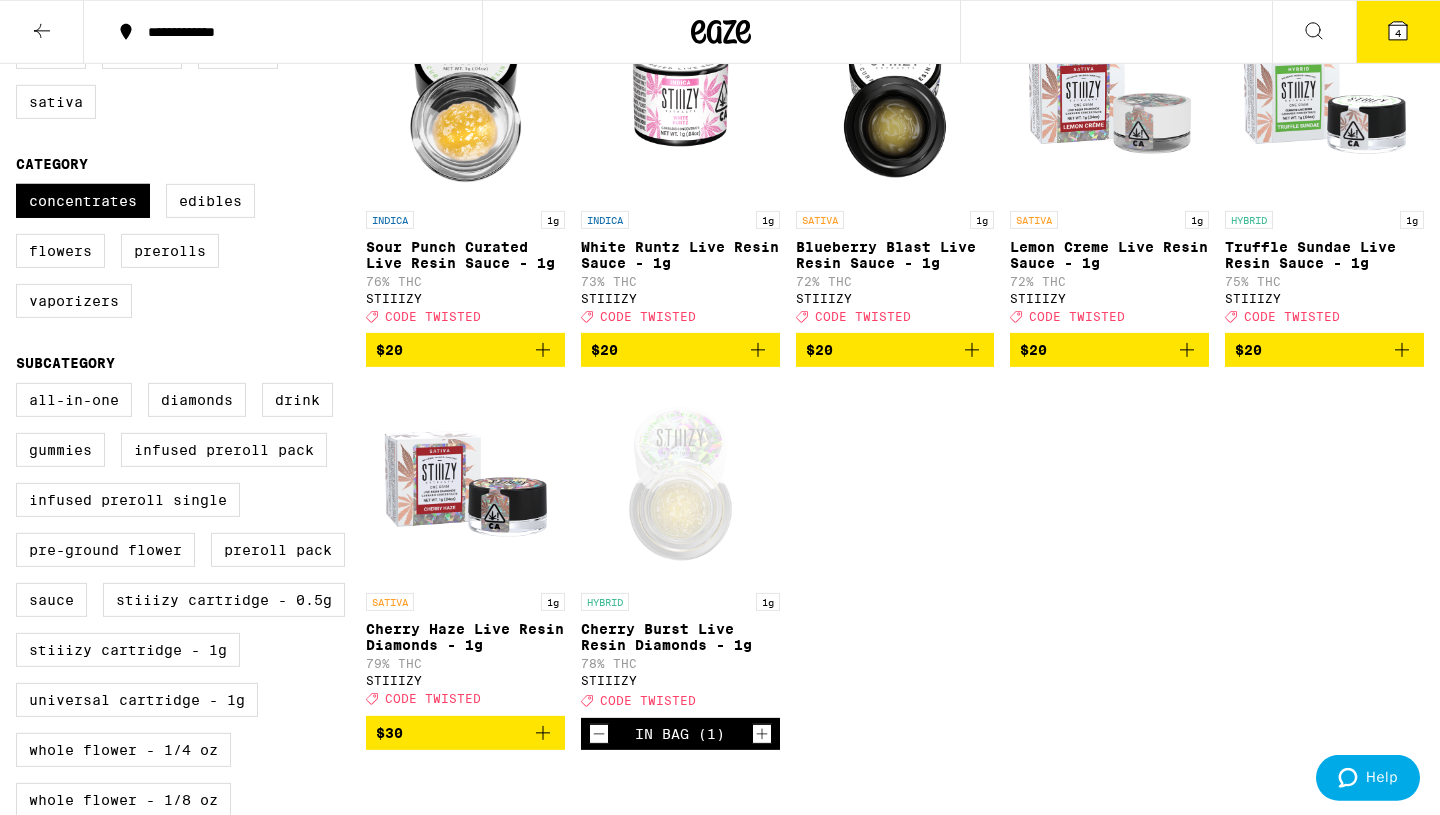 click on "4" at bounding box center (1398, 33) 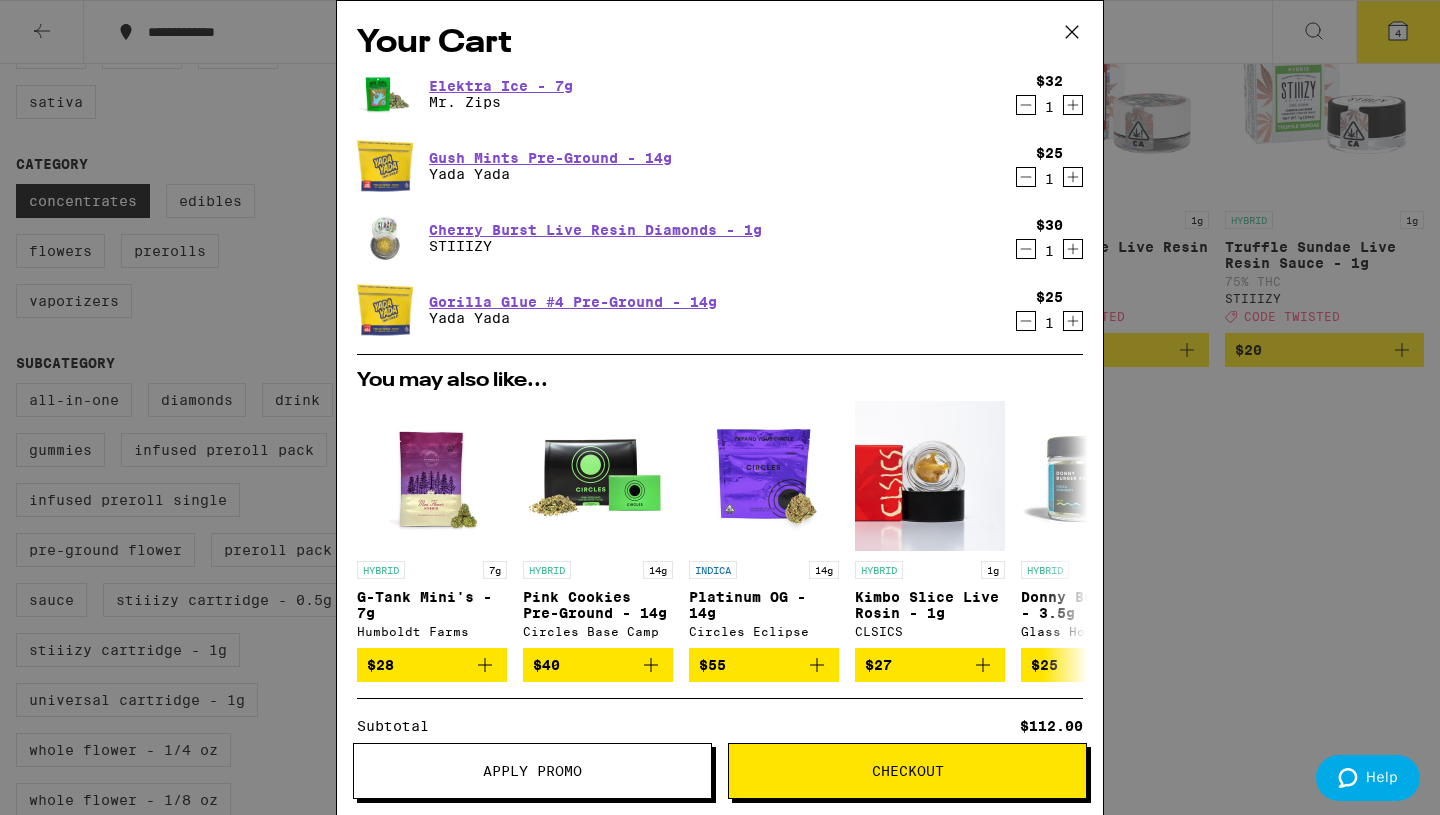 click 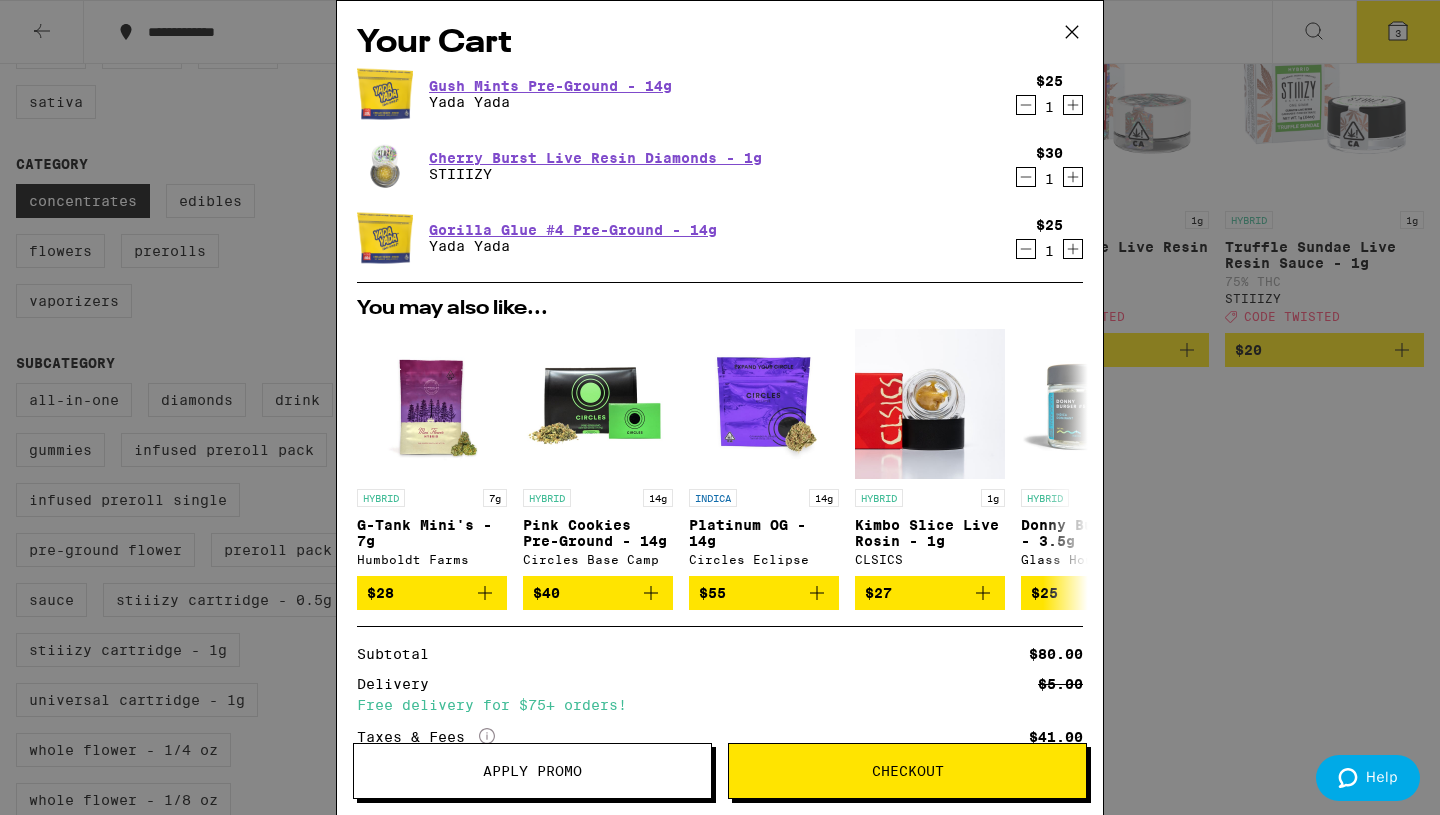 click on "Your Cart Gush Mints Pre-Ground - 14g Yada Yada $25 1 Cherry Burst Live Resin Diamonds - 1g STIIIZY $30 1 Gorilla Glue #4 Pre-Ground - 14g Yada Yada $25 1 You may also like... HYBRID 7g G-Tank Mini's - 7g Humboldt Farms $28 HYBRID 14g Pink Cookies Pre-Ground - 14g Circles Base Camp $40 INDICA 14g Platinum OG - 14g Circles Eclipse $55 HYBRID 1g Kimbo Slice Live Rosin - 1g CLSICS $27 HYBRID 3.5g Donny Burger #5 - 3.5g Glass House $25 SATIVA 7g Sunshine Punch - 7g Mr. Zips $32 CBD Pomegranate 1:1 THC:CBD Gummies WYLD $20 INDICA 7g Wedding Cake - 7g Circles Base Camp $30 HYBRID 7g Peanut Butter Breath Smalls - 7g Glass House $40 Subtotal $80.00 Delivery $5.00 Free delivery for $75+ orders! Taxes & Fees More Info $41.00 Order Total $121.00 ⚠️ www.P65Warnings.ca.gov Apply Promo Checkout" at bounding box center (720, 407) 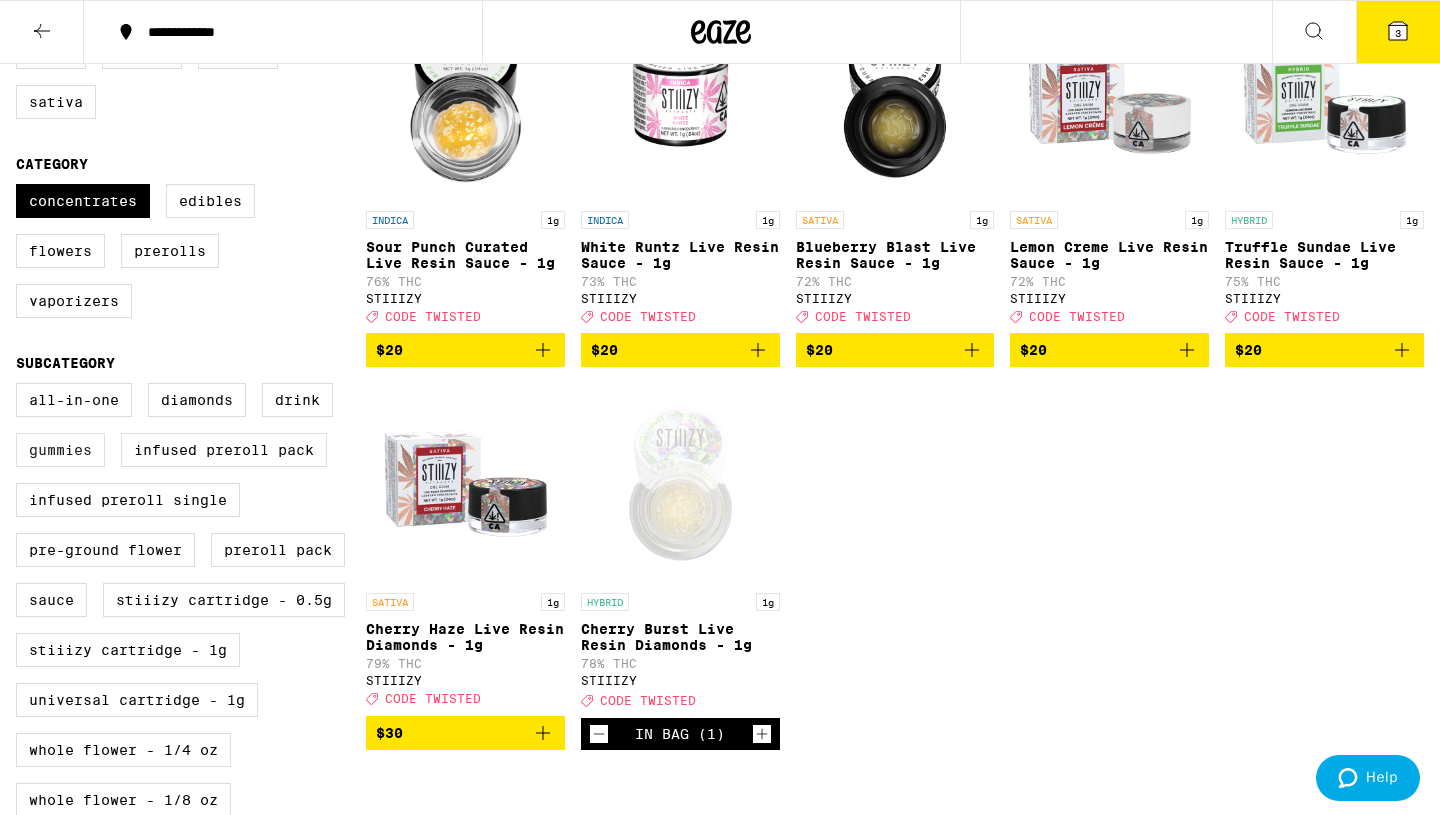 click on "Gummies" at bounding box center (60, 450) 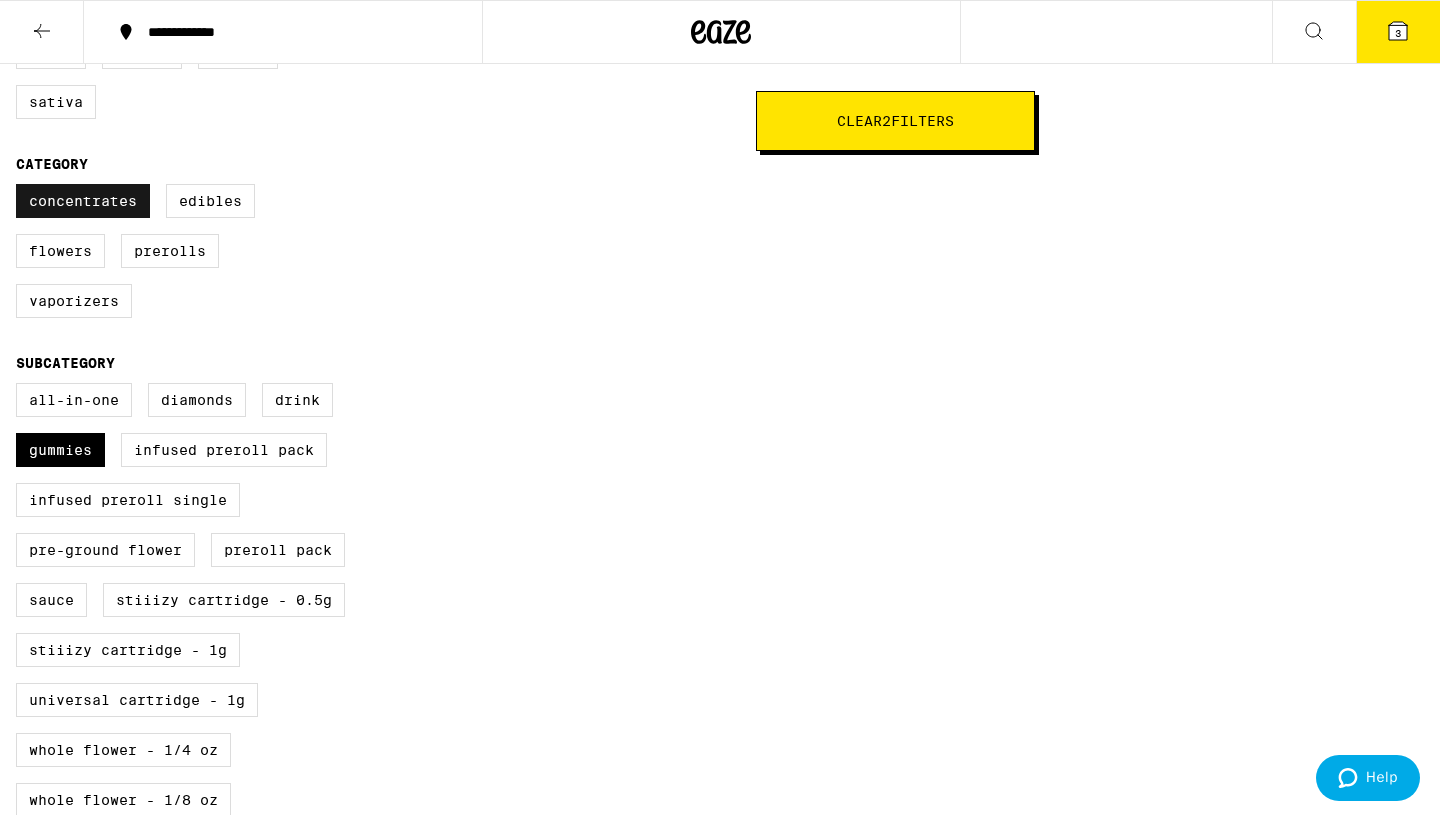 click on "Concentrates" at bounding box center (83, 201) 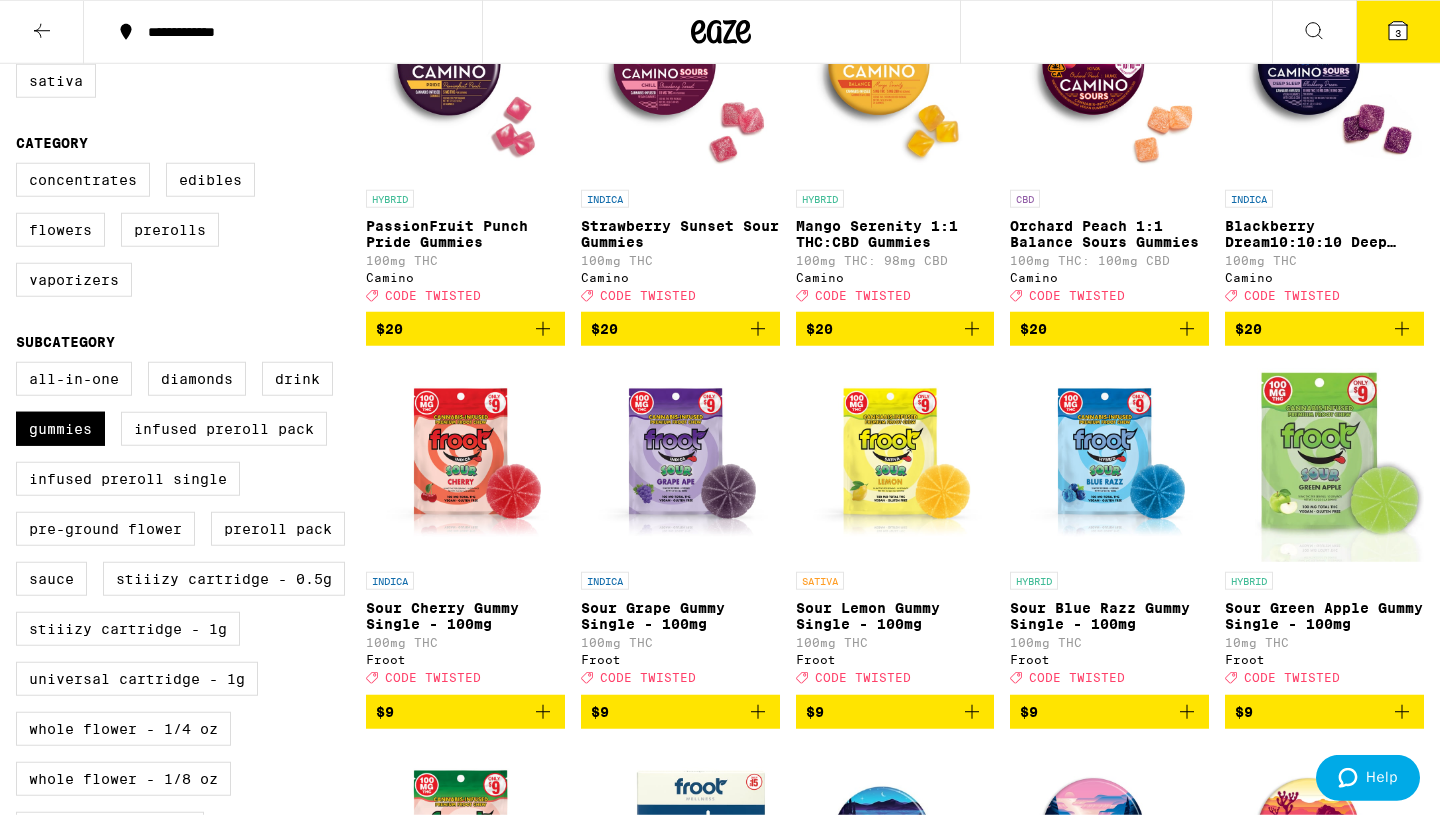 scroll, scrollTop: 296, scrollLeft: 0, axis: vertical 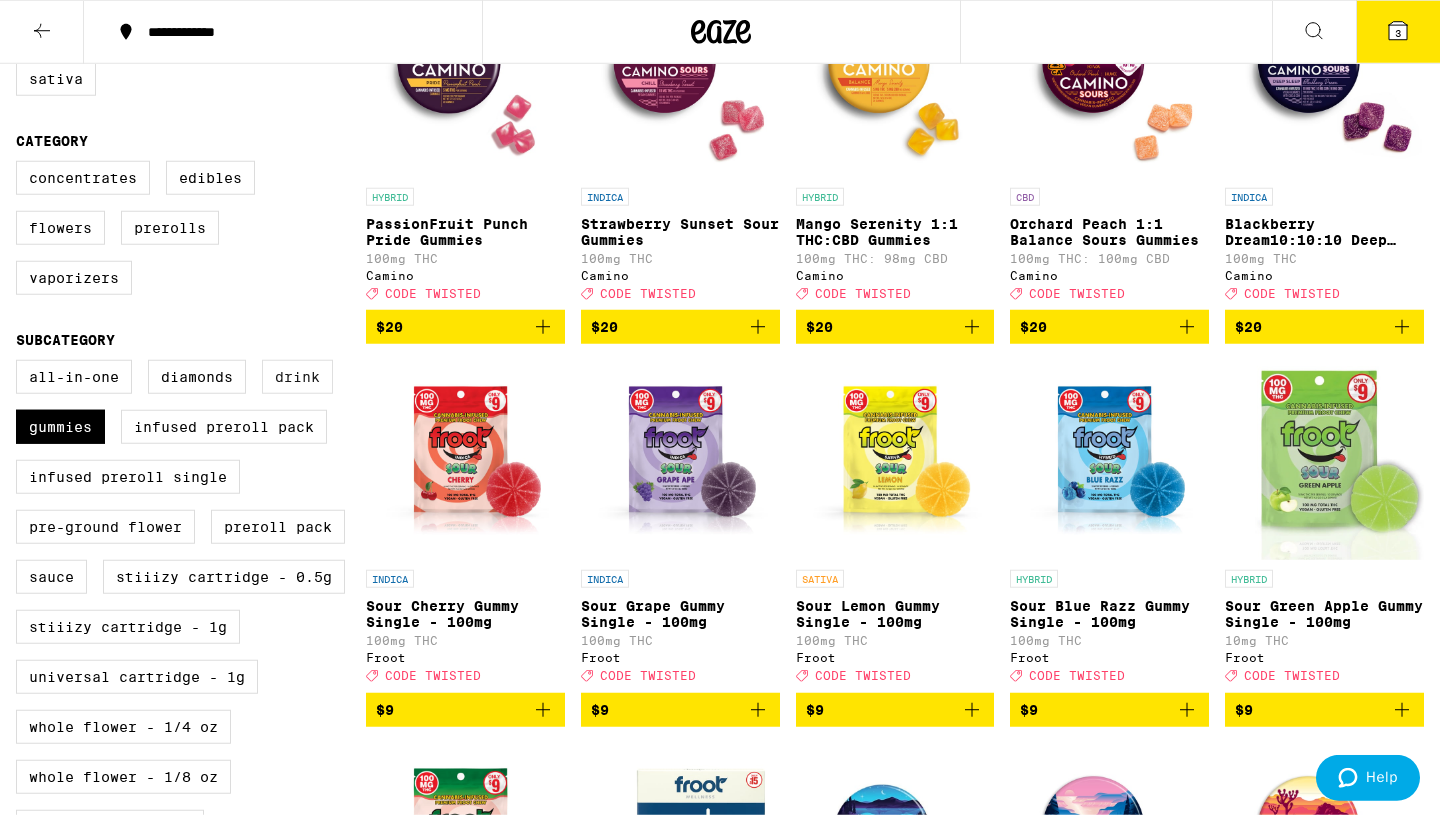click on "Drink" at bounding box center [297, 377] 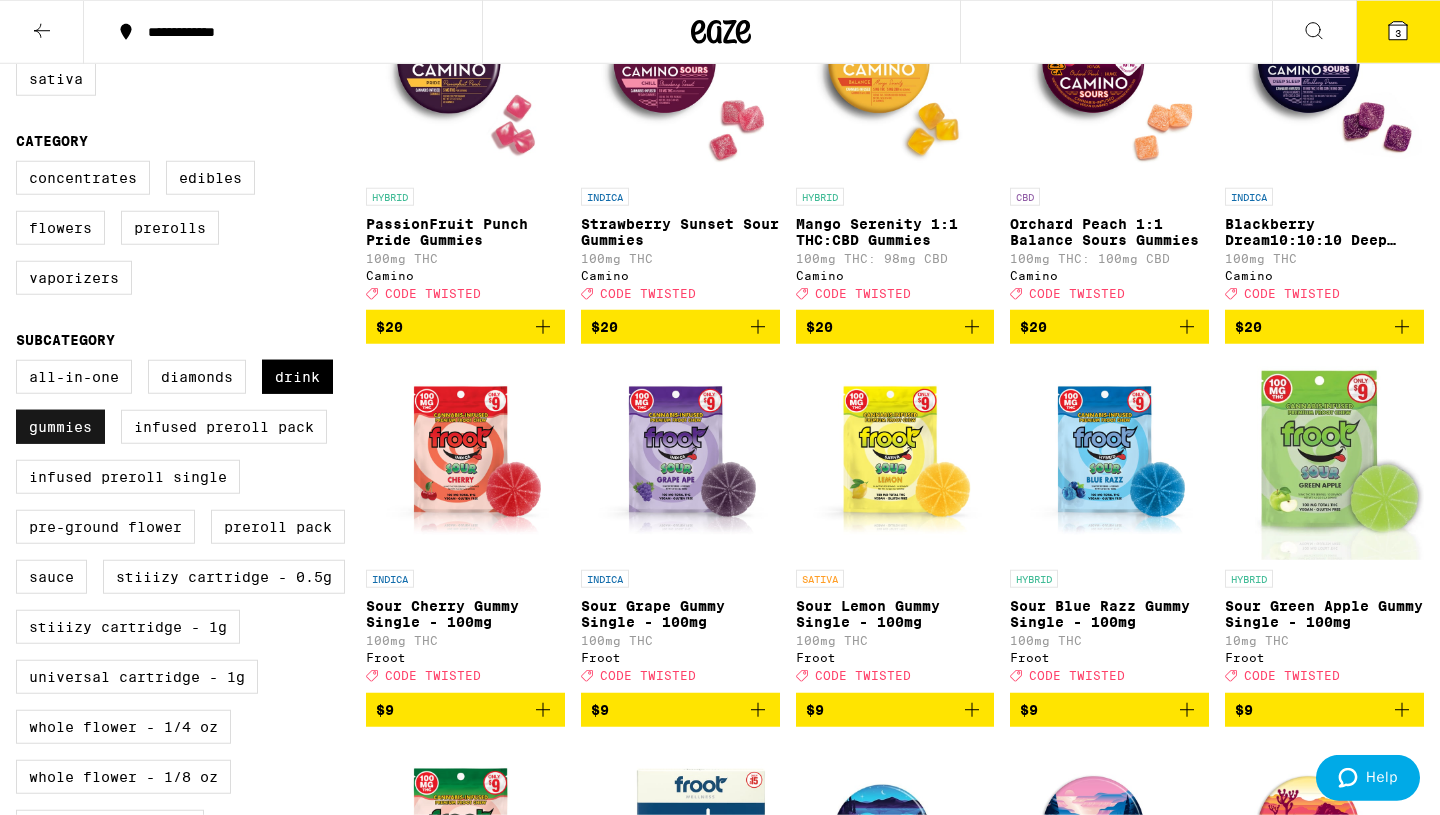 click on "Gummies" at bounding box center (60, 427) 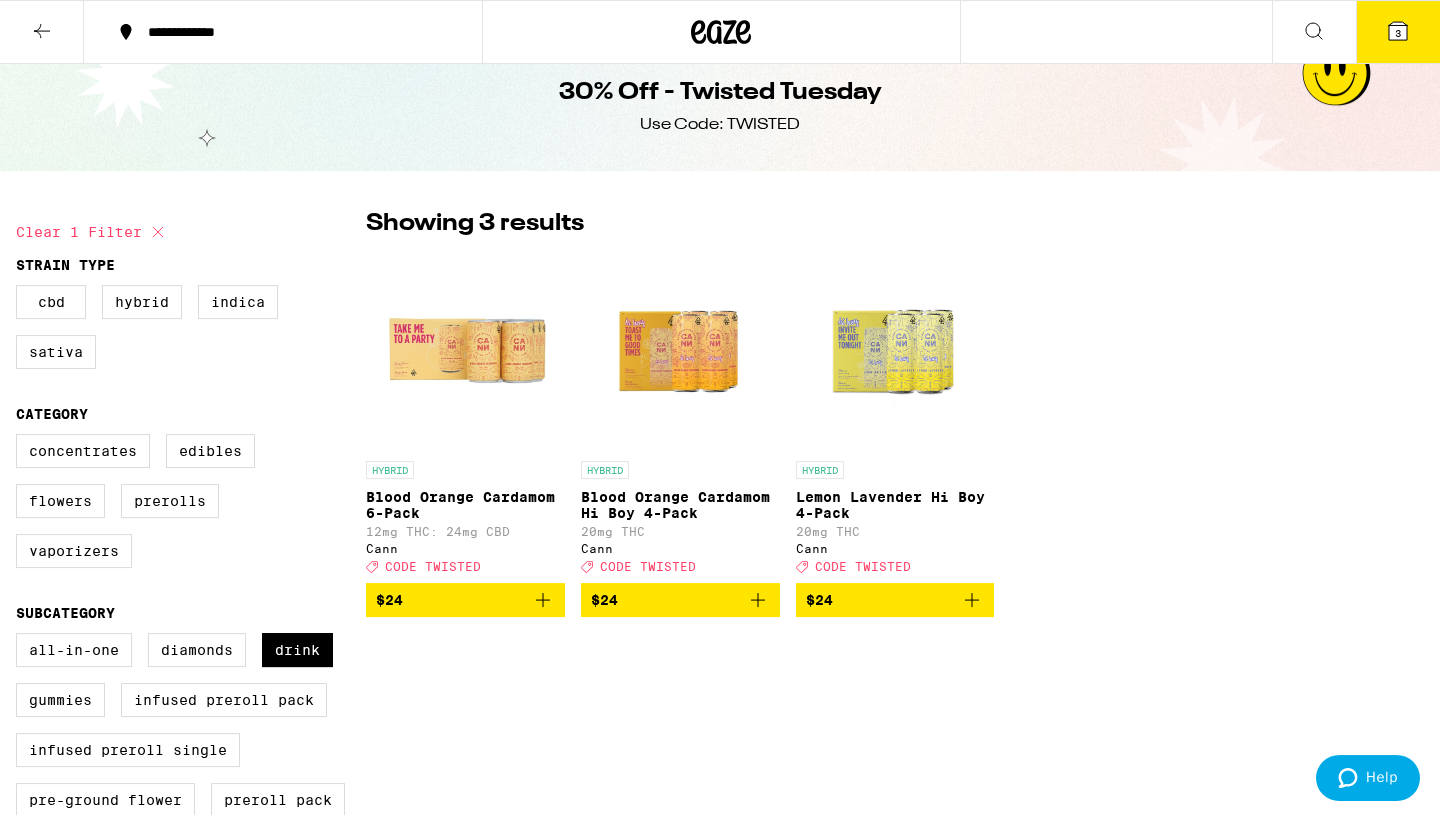 scroll, scrollTop: 28, scrollLeft: 0, axis: vertical 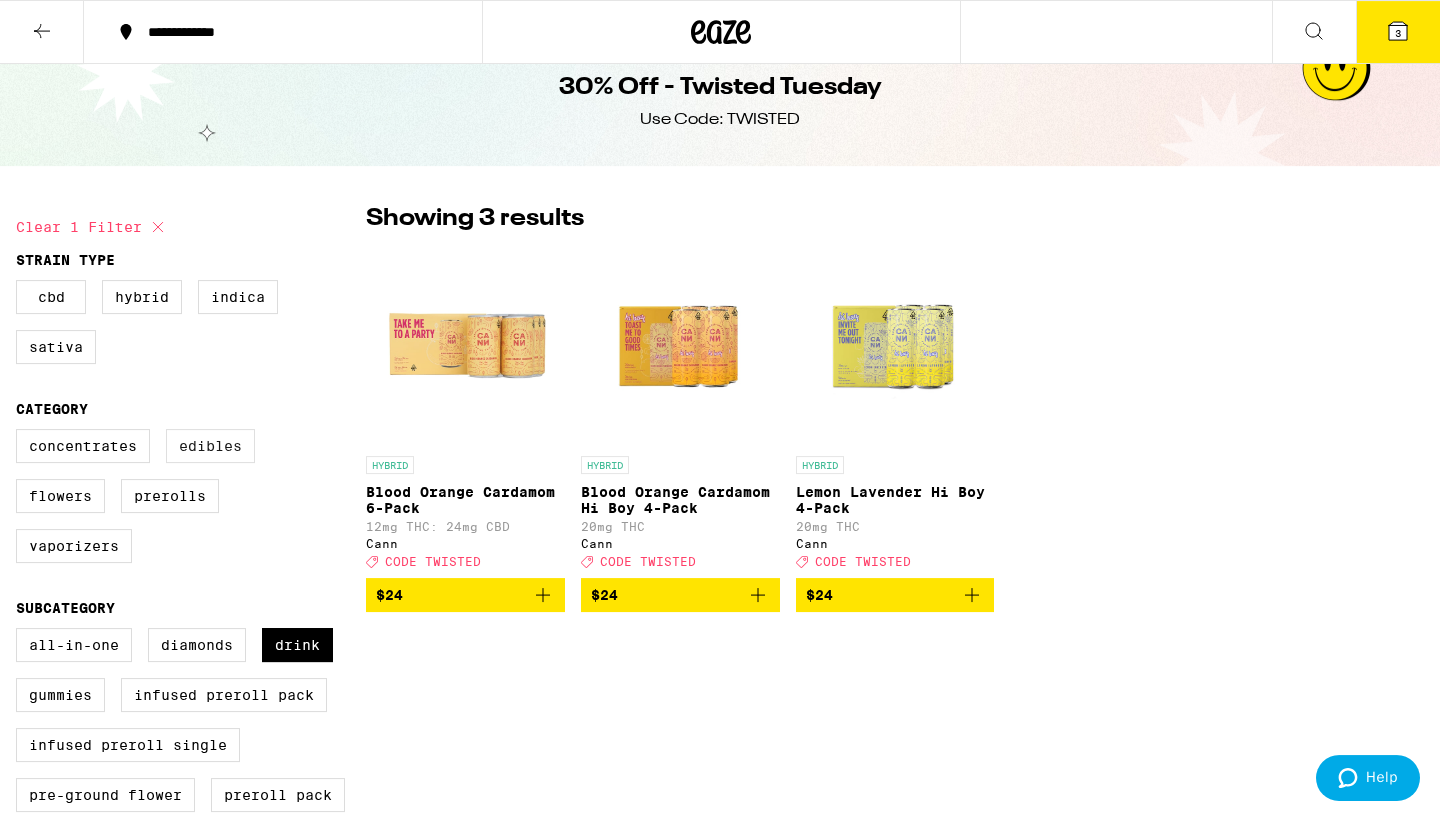 click on "Edibles" at bounding box center [210, 446] 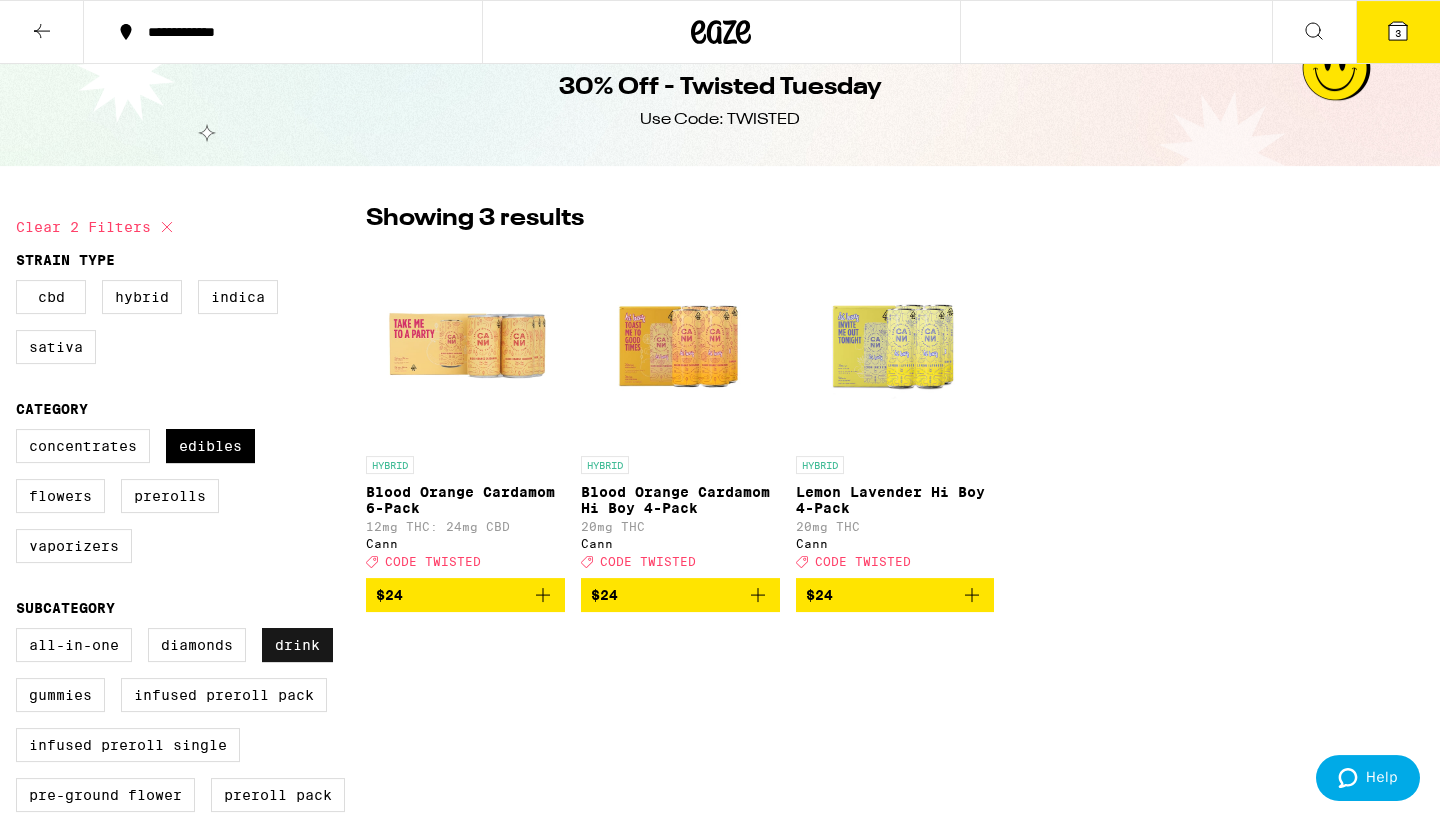 click on "Drink" at bounding box center [297, 645] 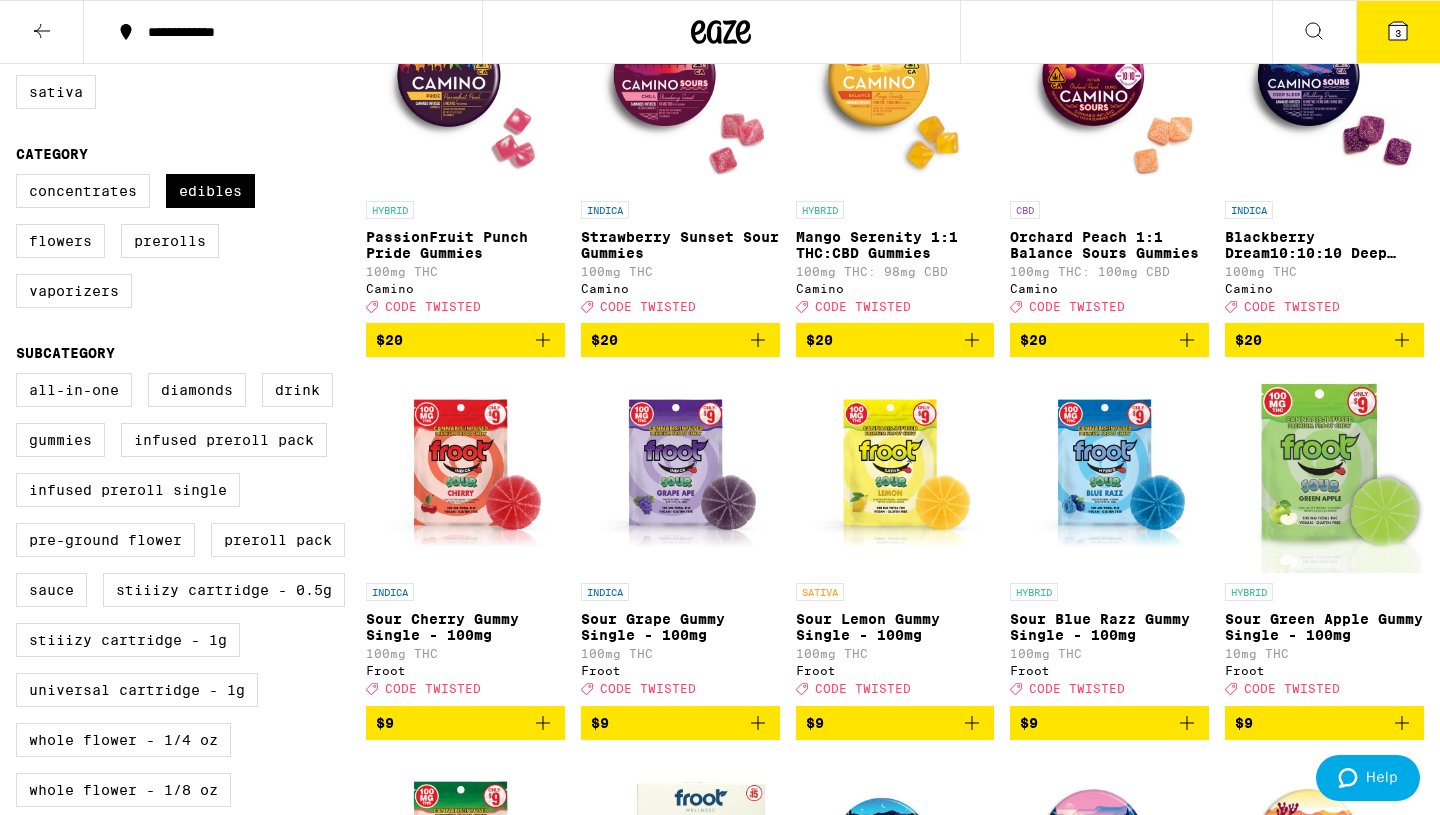 scroll, scrollTop: 340, scrollLeft: 0, axis: vertical 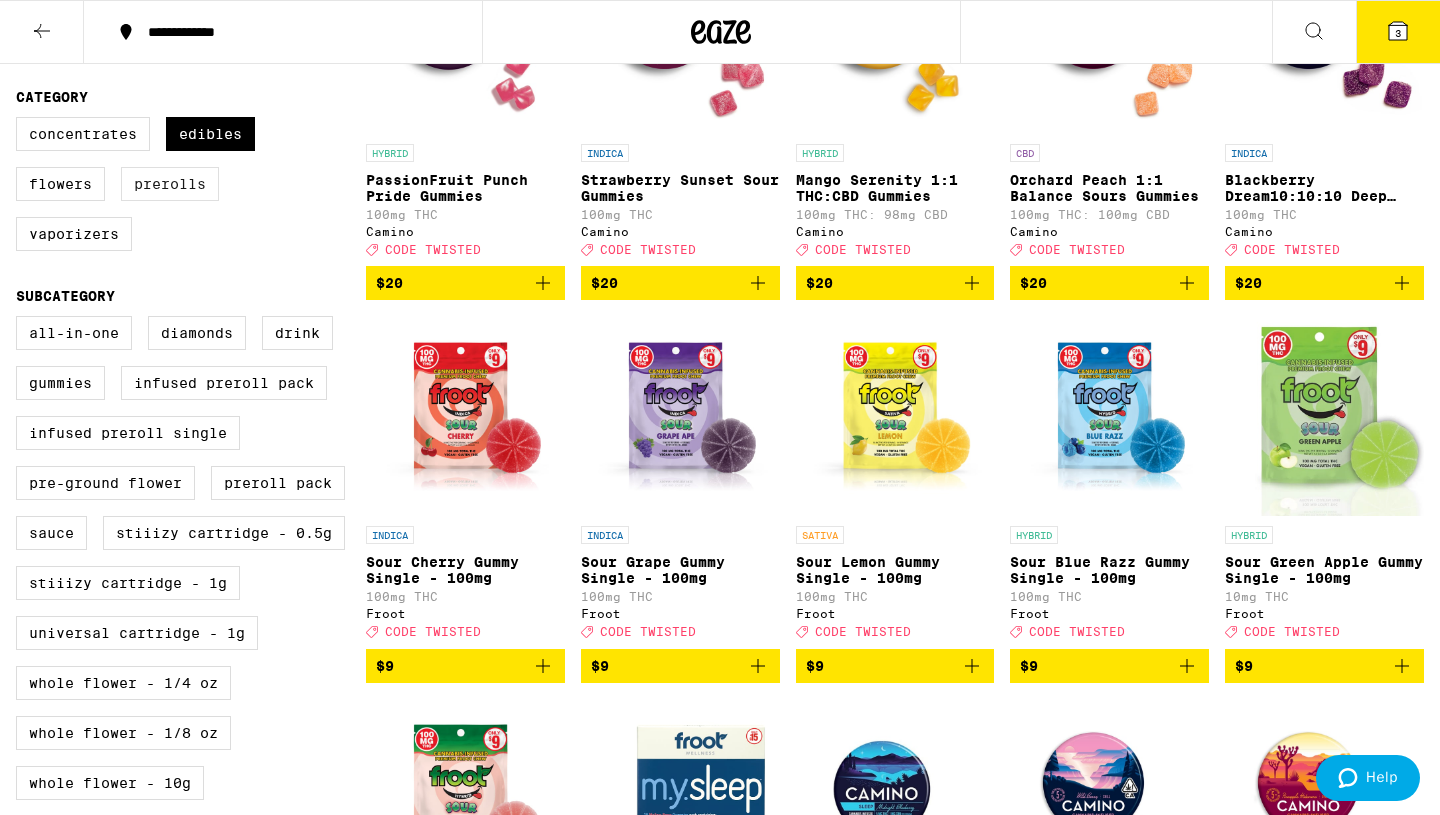 click on "Prerolls" at bounding box center (170, 184) 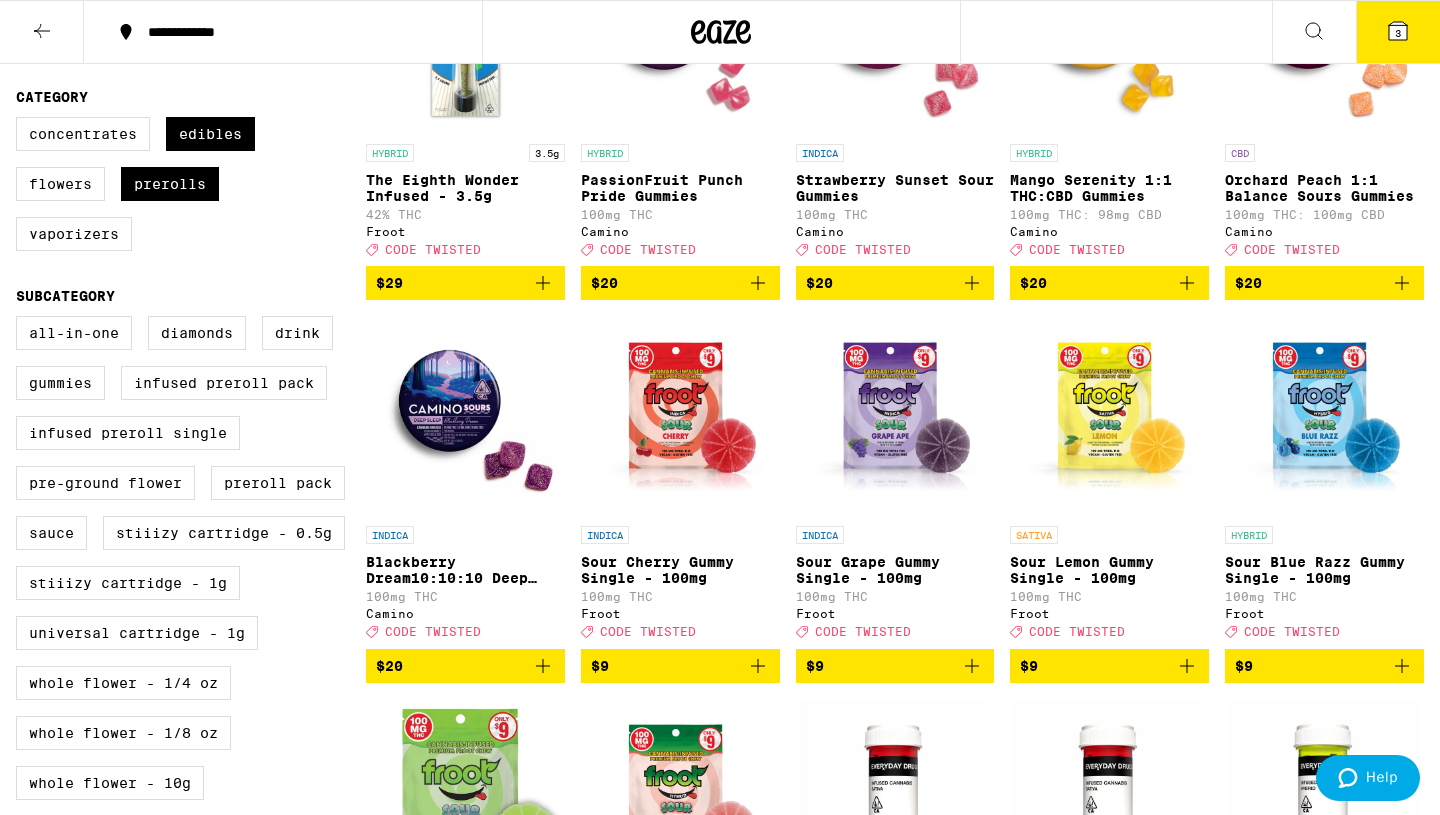 click on "Edibles" at bounding box center [210, 134] 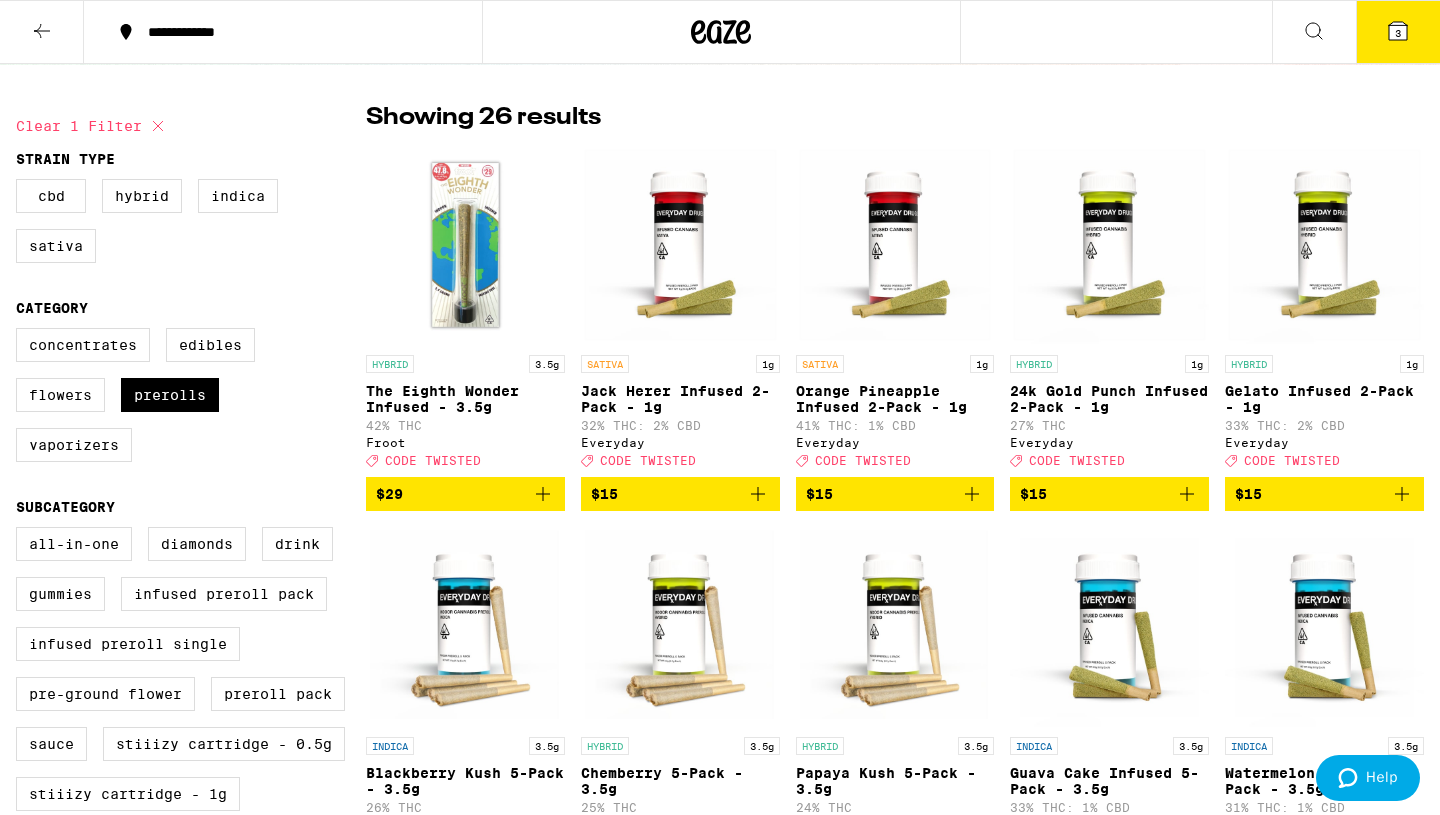 scroll, scrollTop: 0, scrollLeft: 0, axis: both 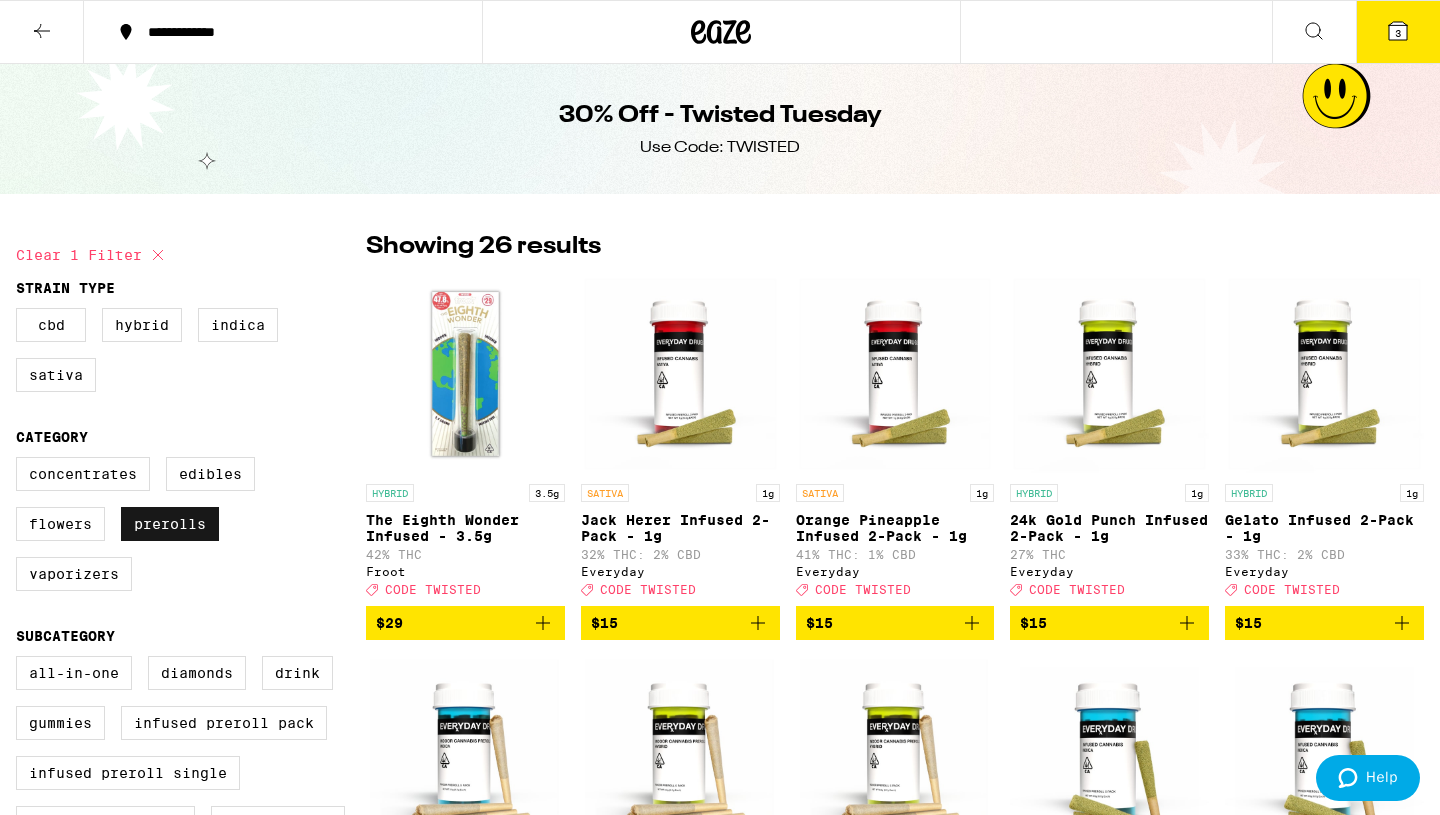 click on "Prerolls" at bounding box center [170, 524] 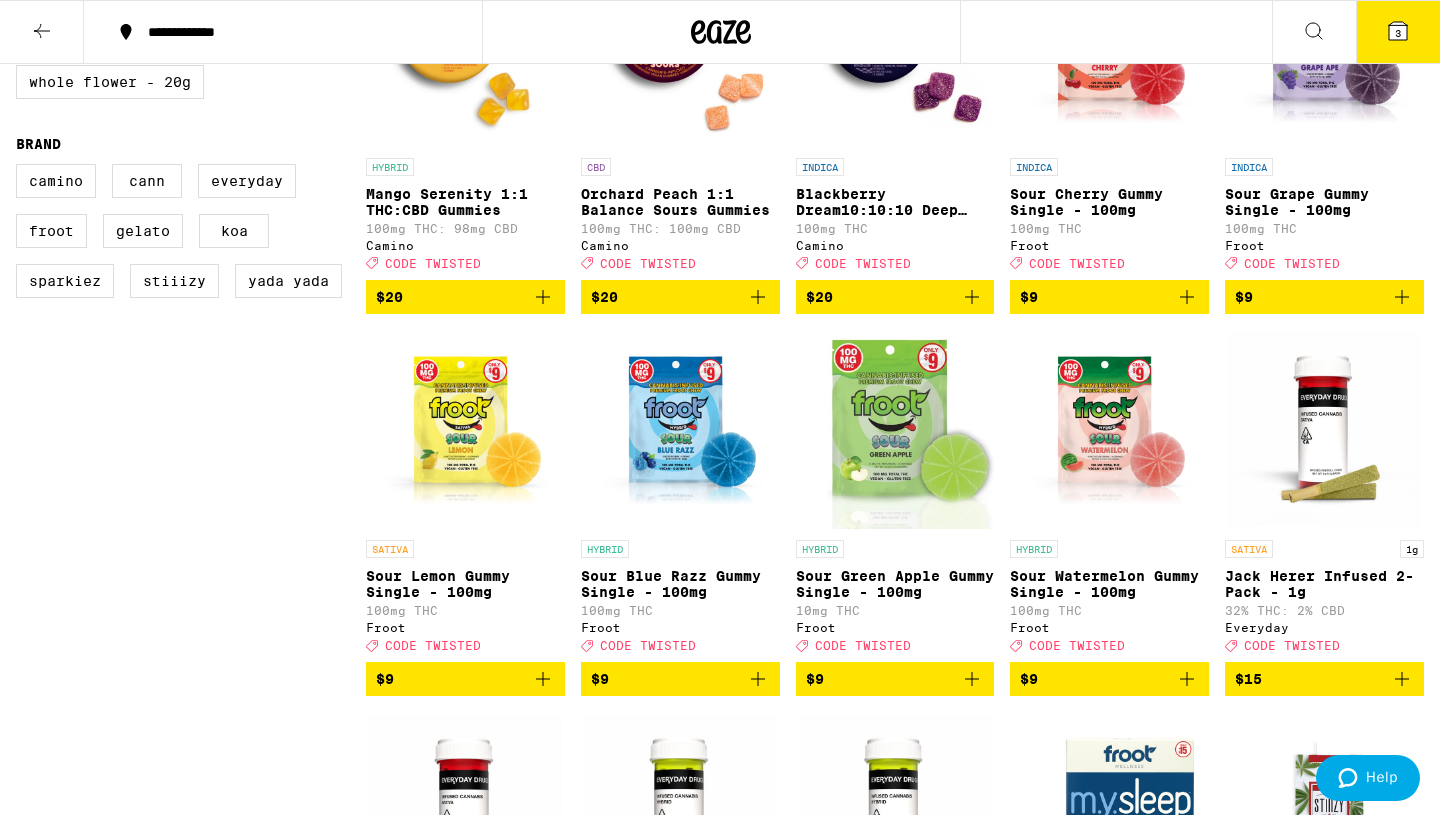 scroll, scrollTop: 0, scrollLeft: 0, axis: both 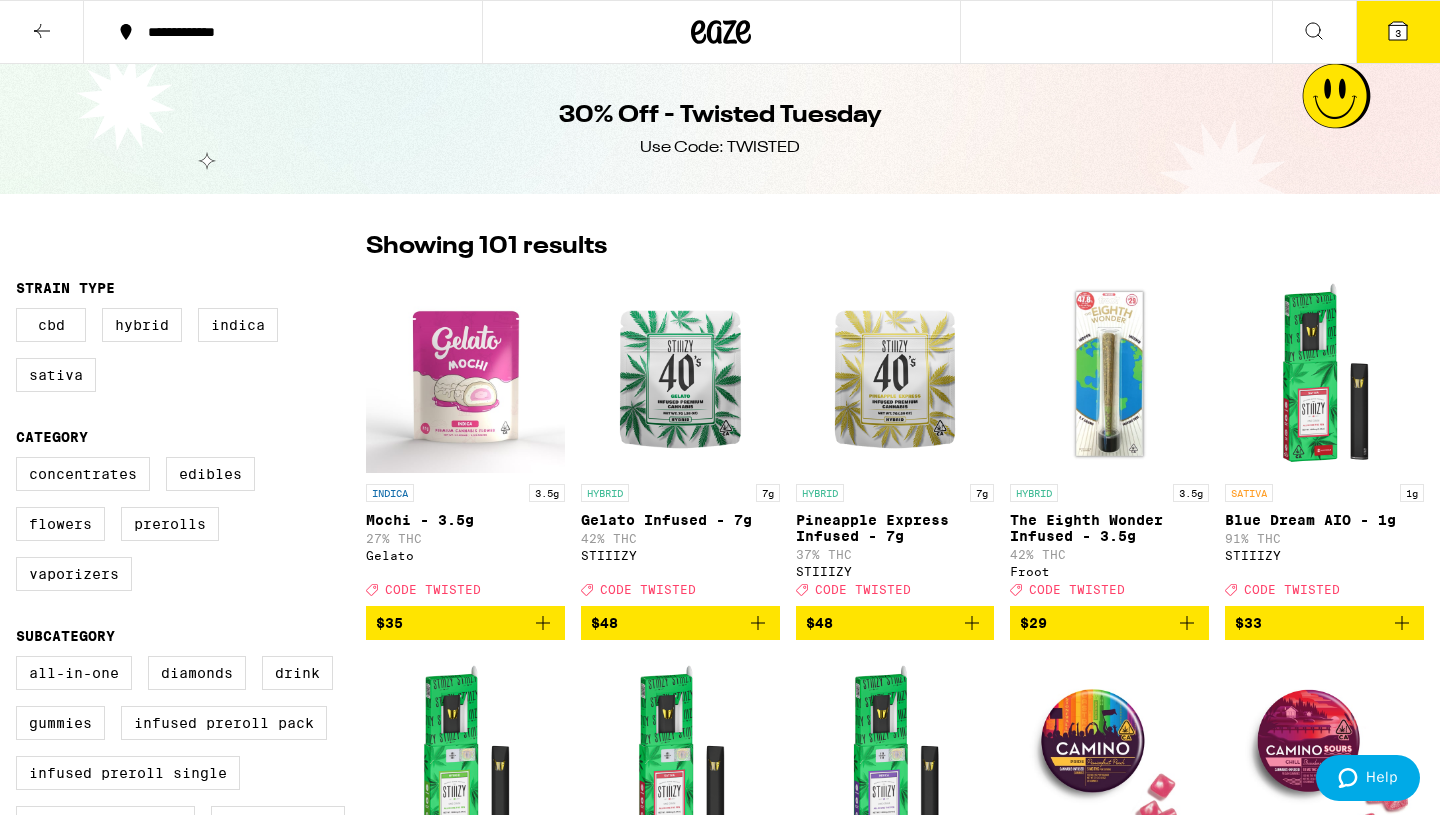 click 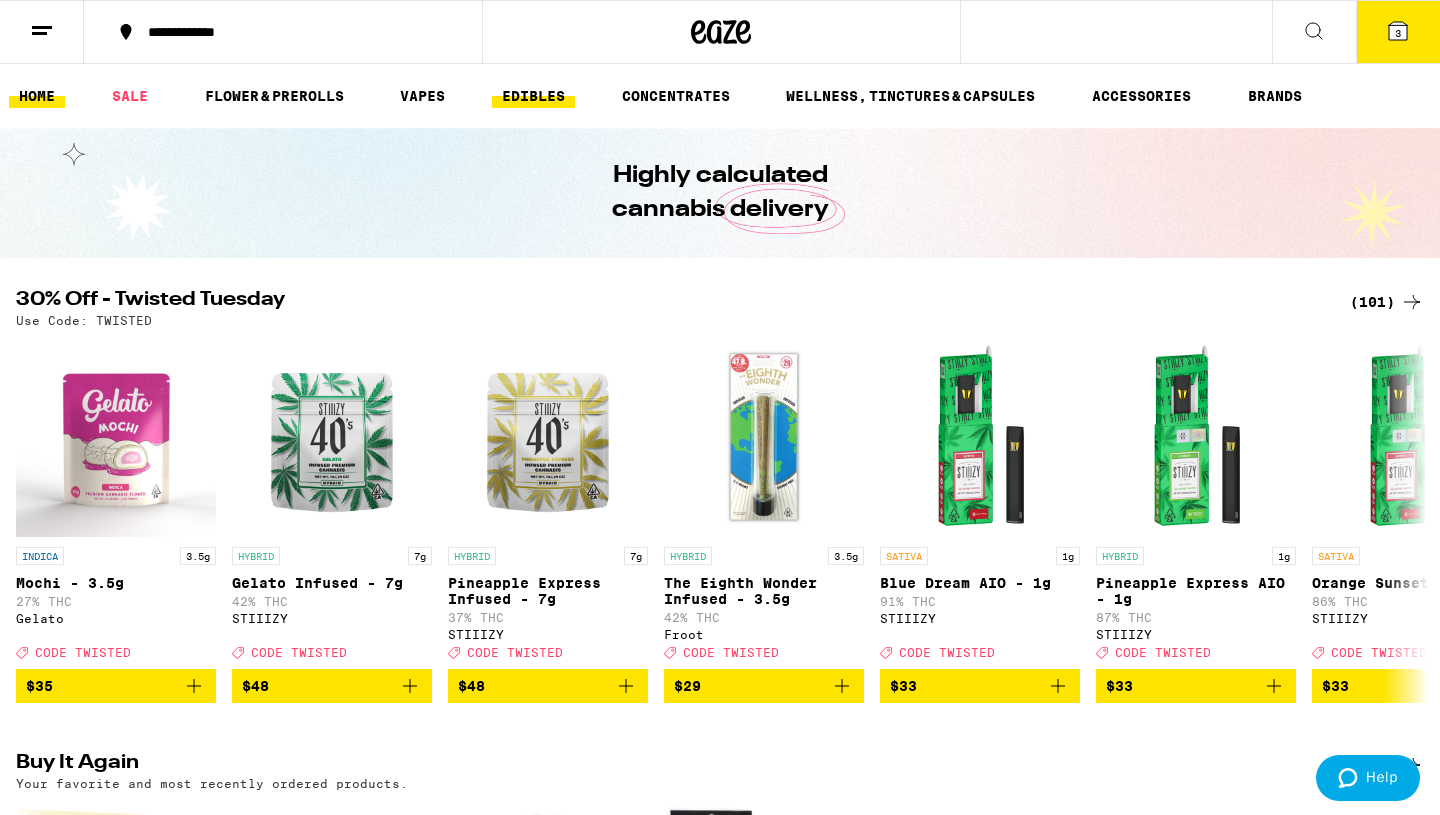 click on "EDIBLES" at bounding box center [533, 96] 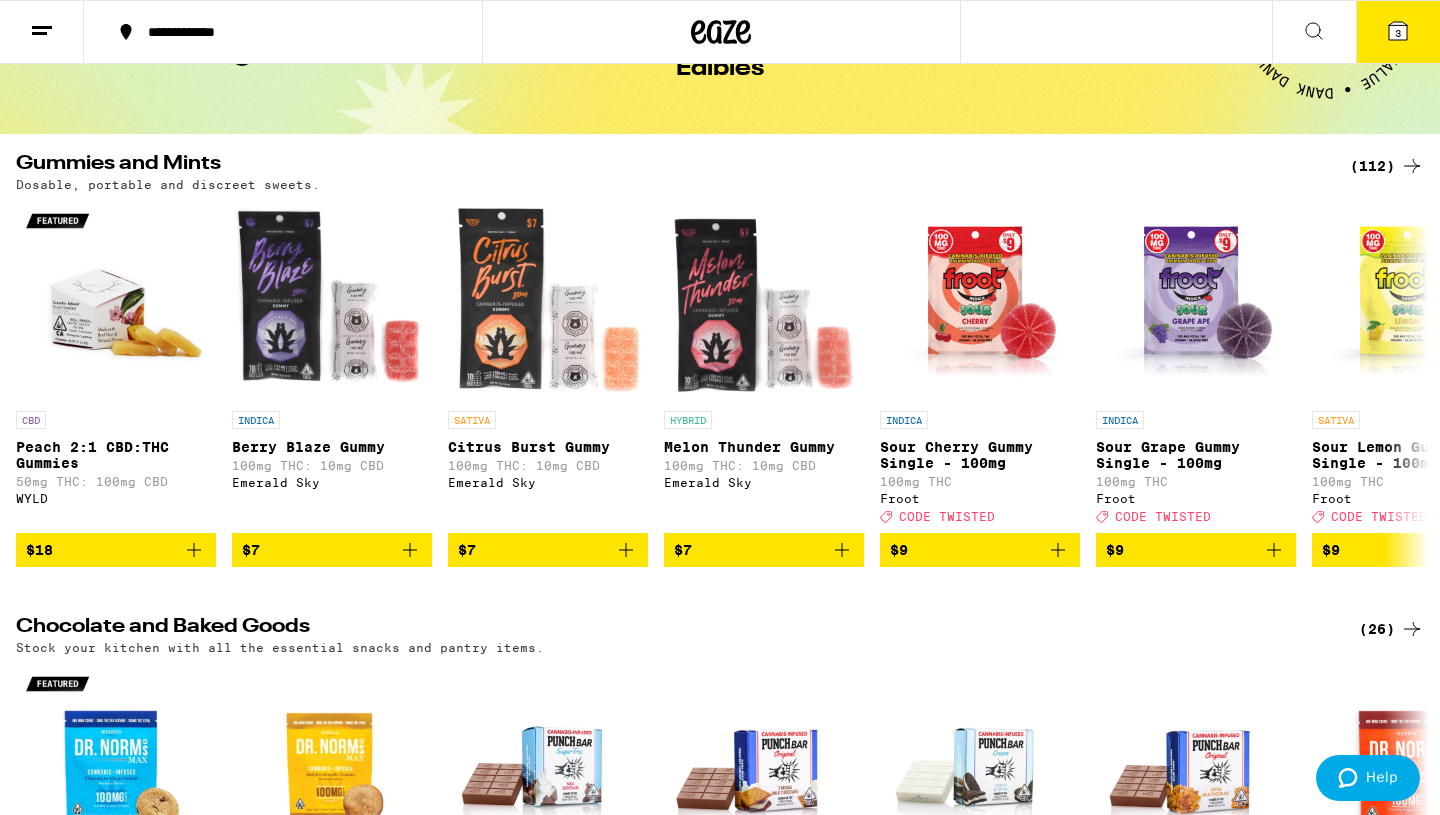 scroll, scrollTop: 125, scrollLeft: 0, axis: vertical 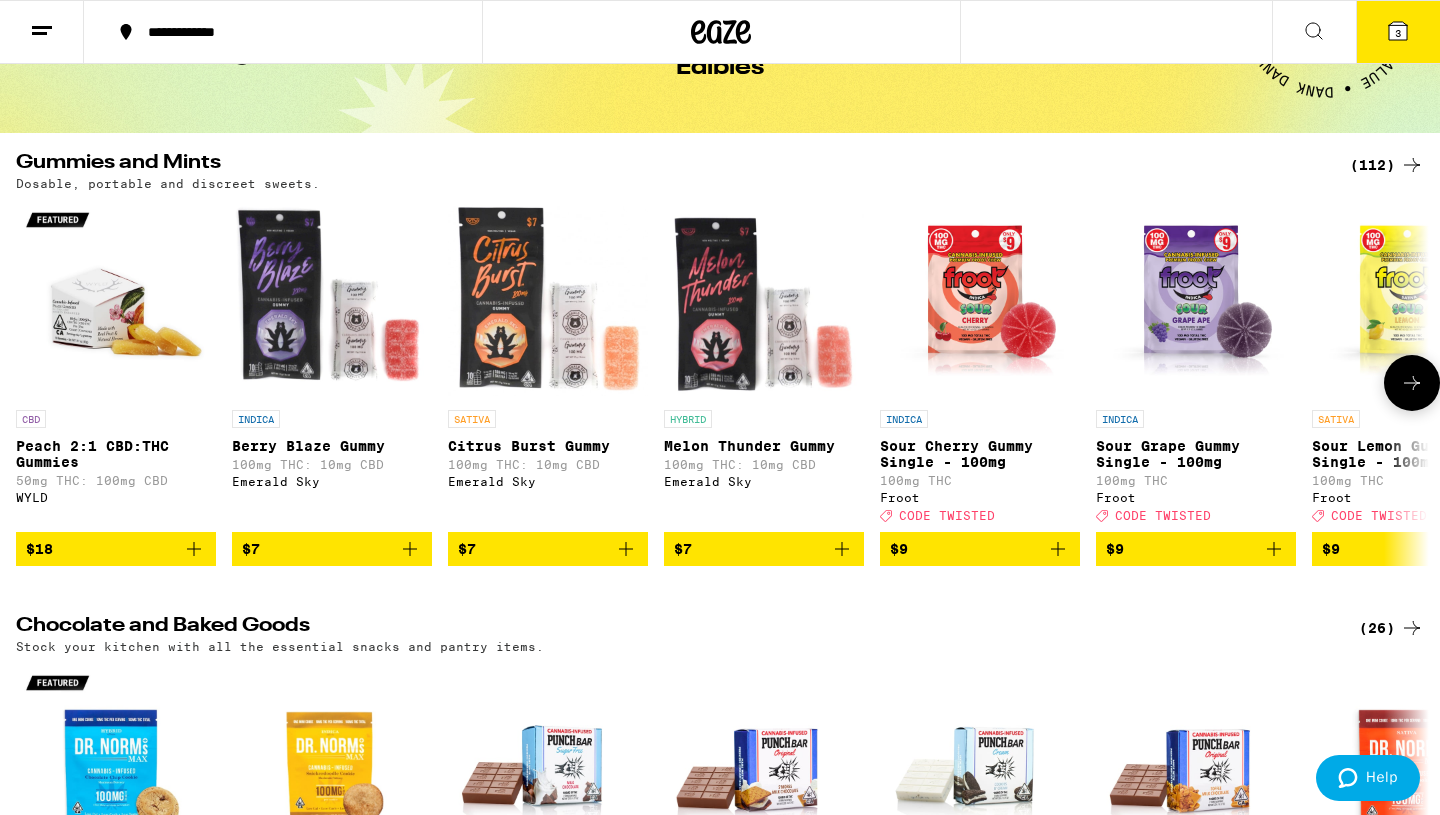 click 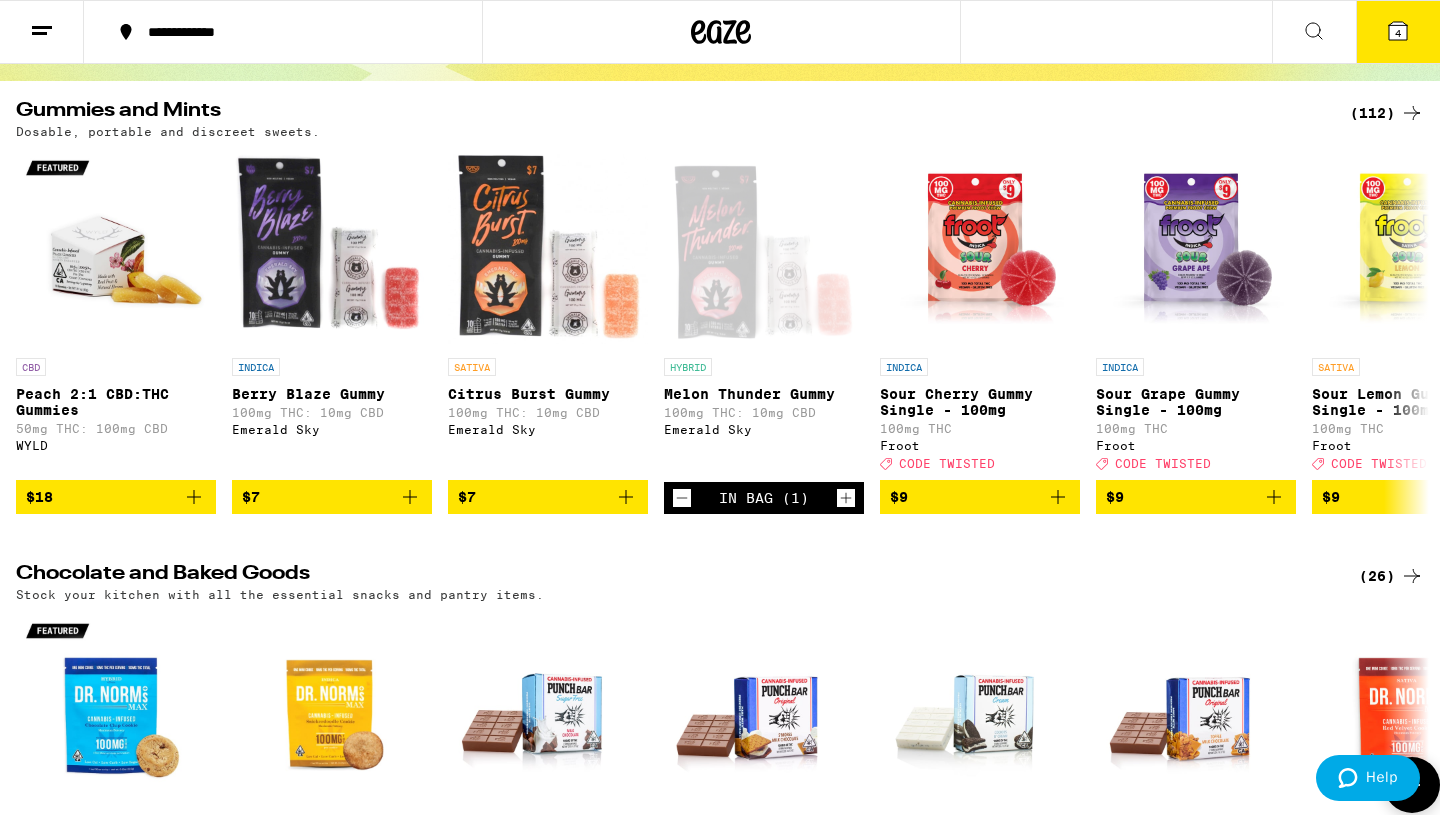 scroll, scrollTop: 0, scrollLeft: 0, axis: both 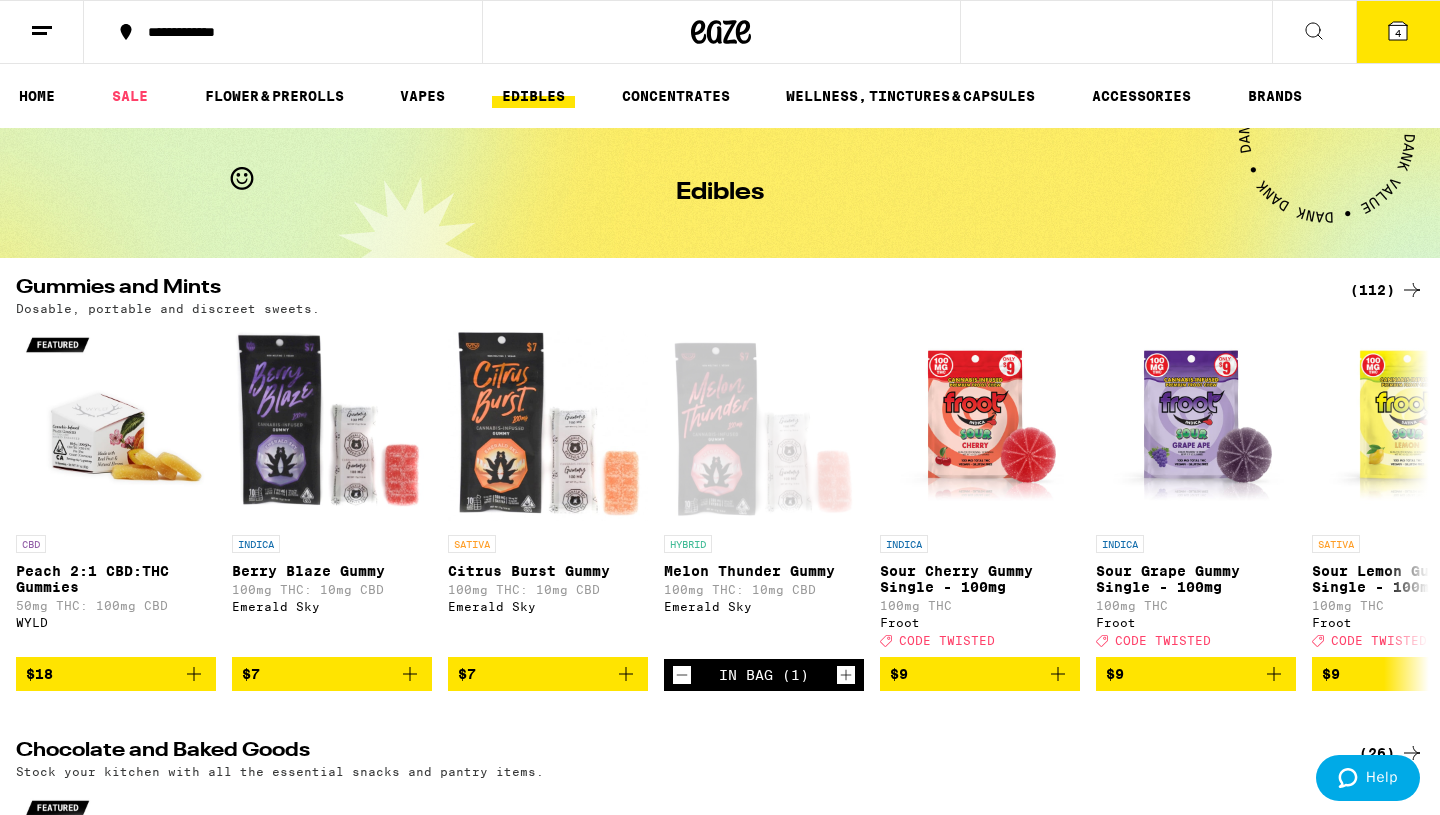 click on "4" at bounding box center (1398, 32) 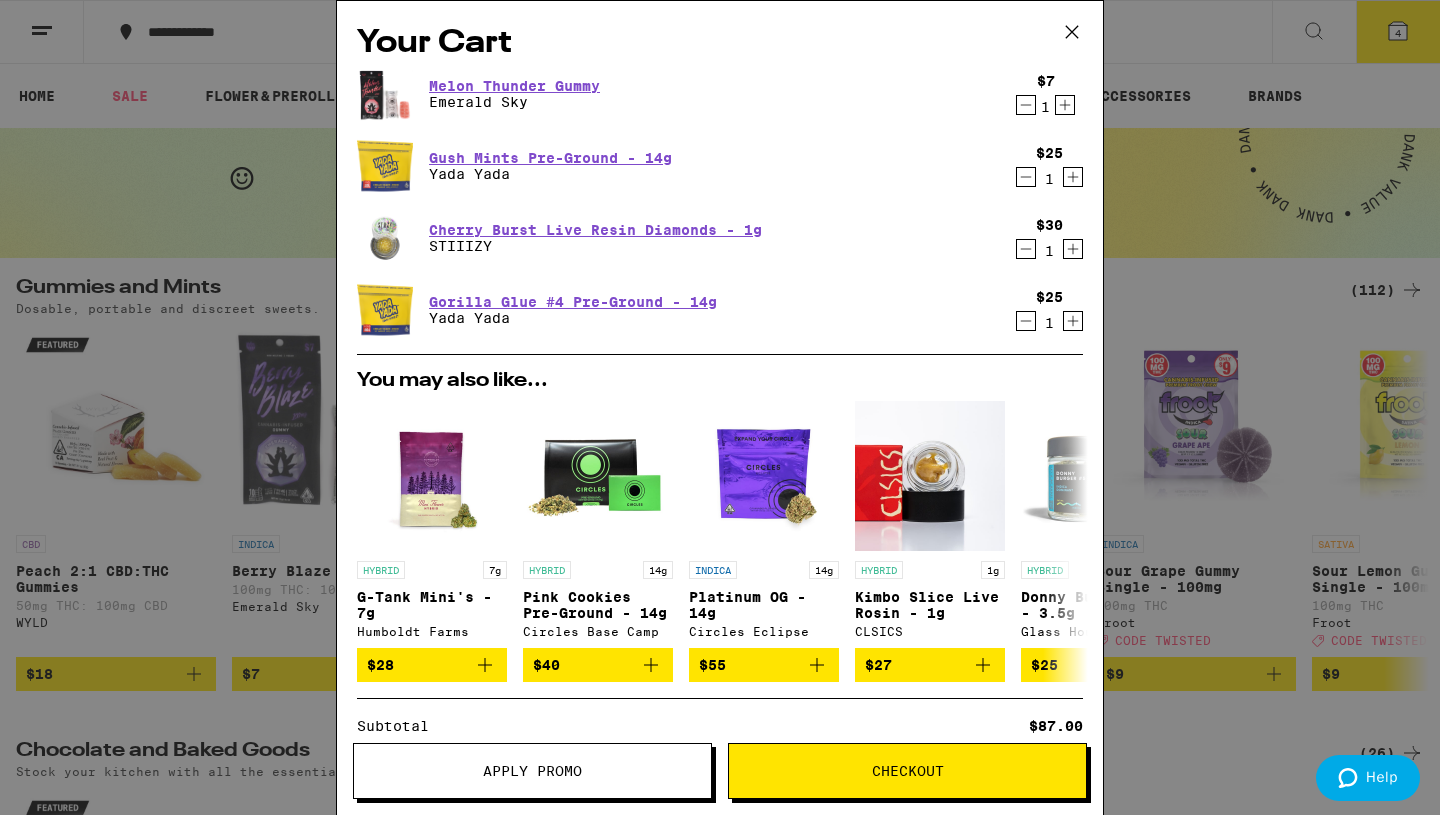 click 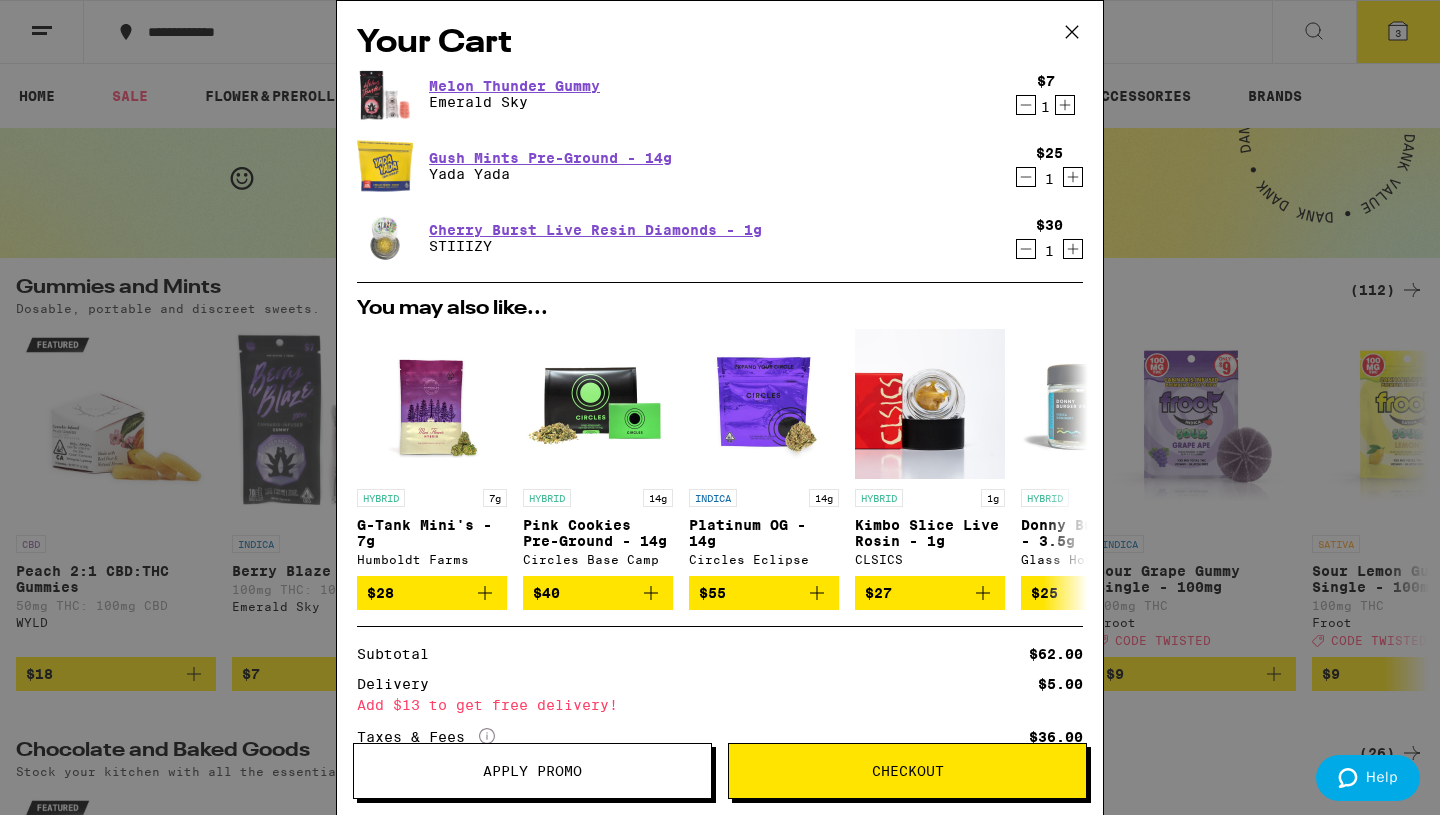 click 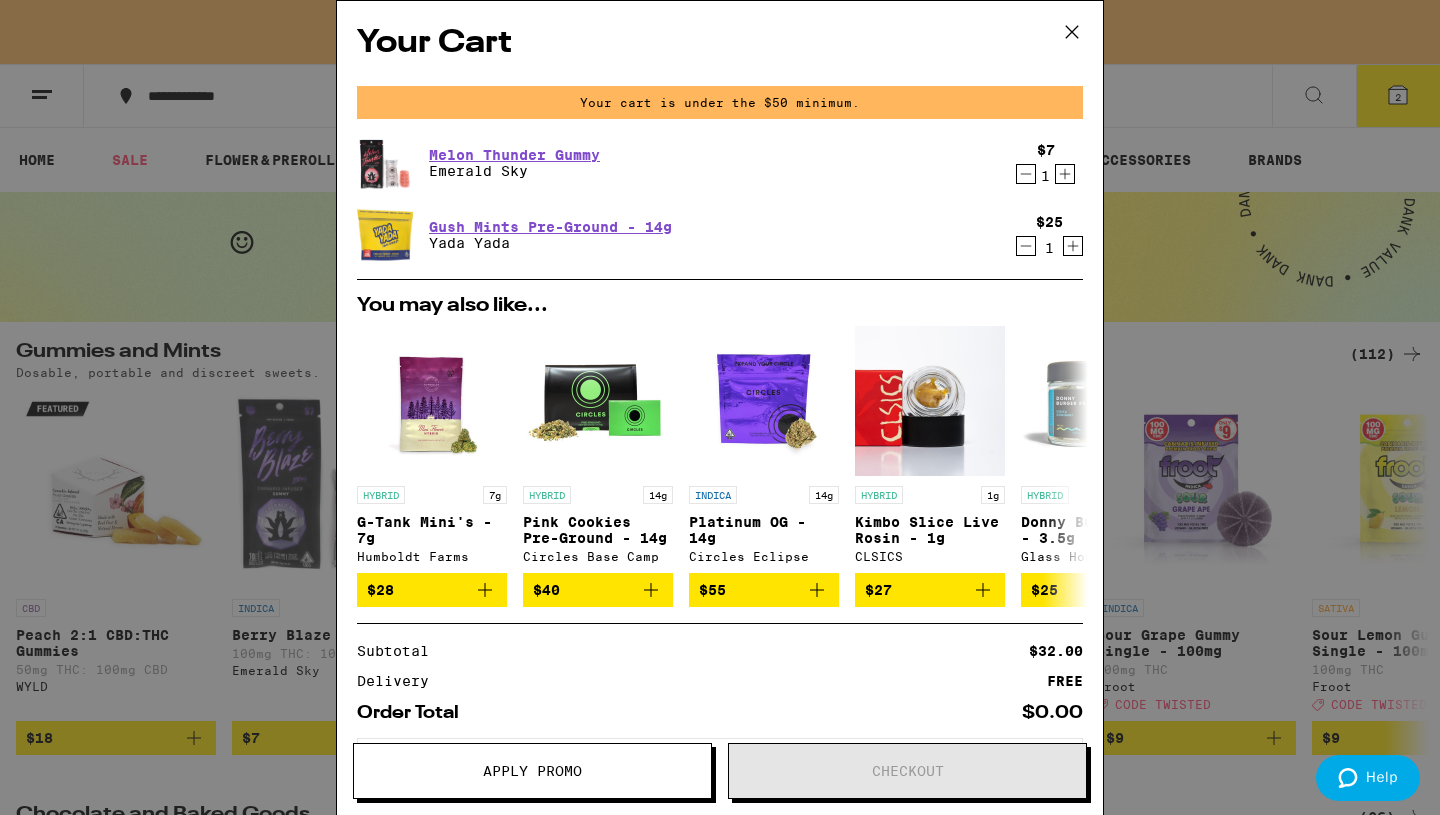 click on "Your Cart Your cart is under the $50 minimum. Melon Thunder Gummy Emerald Sky $7 1 Gush Mints Pre-Ground - 14g Yada Yada $25 1 You may also like... HYBRID 7g G-Tank Mini's - 7g Humboldt Farms $28 HYBRID 14g Pink Cookies Pre-Ground - 14g Circles Base Camp $40 INDICA 14g Platinum OG - 14g Circles Eclipse $55 HYBRID 1g Kimbo Slice Live Rosin - 1g CLSICS $27 HYBRID 3.5g Donny Burger #5 - 3.5g Glass House $25 SATIVA 7g Sunshine Punch - 7g Mr. Zips $32 HYBRID 7g Elektra Ice - 7g Mr. Zips $32 CBD Pomegranate 1:1 THC:CBD Gummies WYLD $20 INDICA 7g Wedding Cake - 7g Circles Base Camp $30 HYBRID 7g Peanut Butter Breath Smalls - 7g Glass House $40 Subtotal $32.00 Delivery FREE Order Total $0.00 ⚠️ The products in this order can expose you to chemicals including marijuana or cannabis smoke, which is known to the State of [STATE] to cause cancer and birth defects or other reproductive harm. For more information go to https:// www.P65Warnings.ca.gov Apply Promo Checkout" at bounding box center [720, 407] 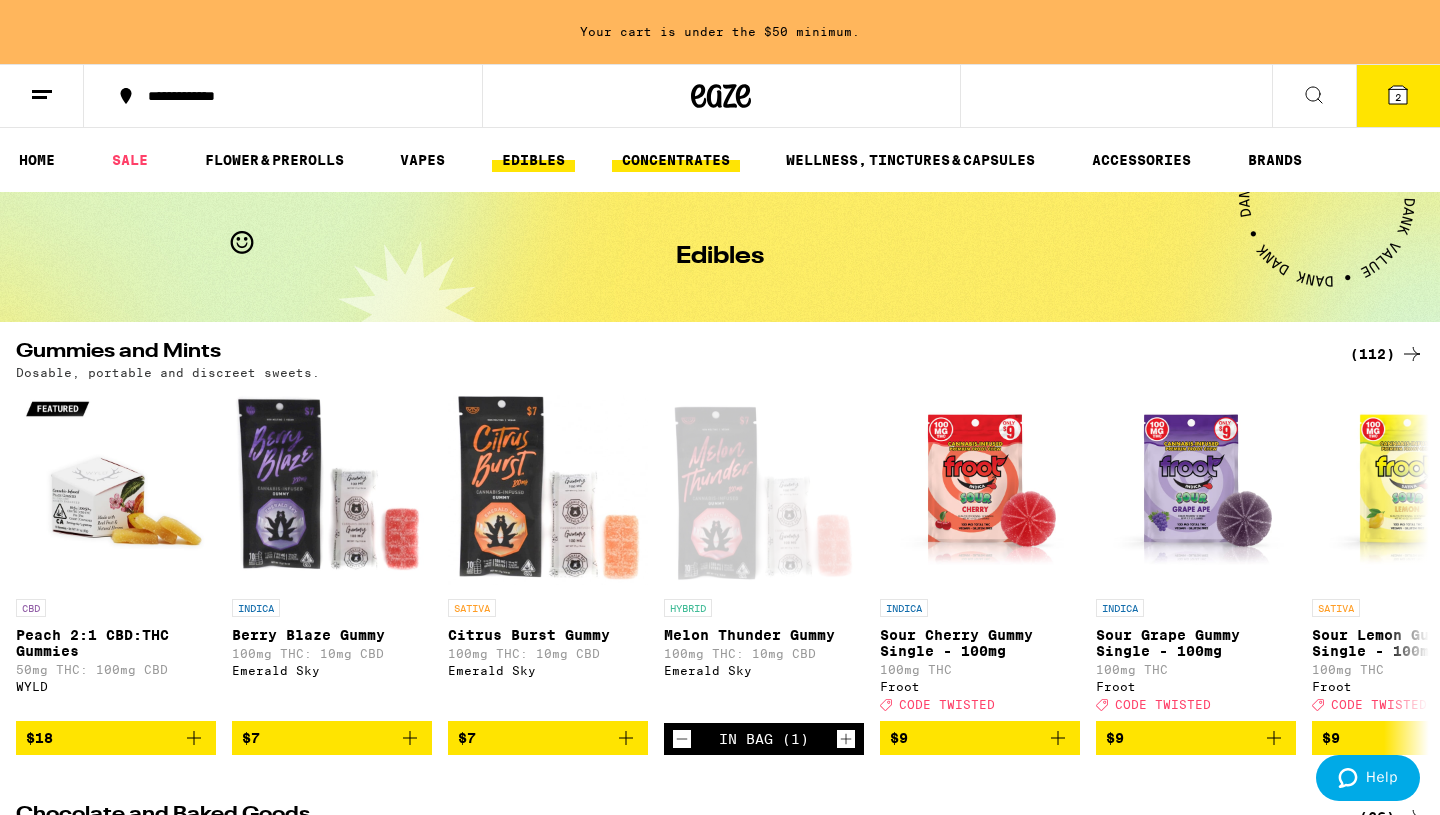 click on "CONCENTRATES" at bounding box center (676, 160) 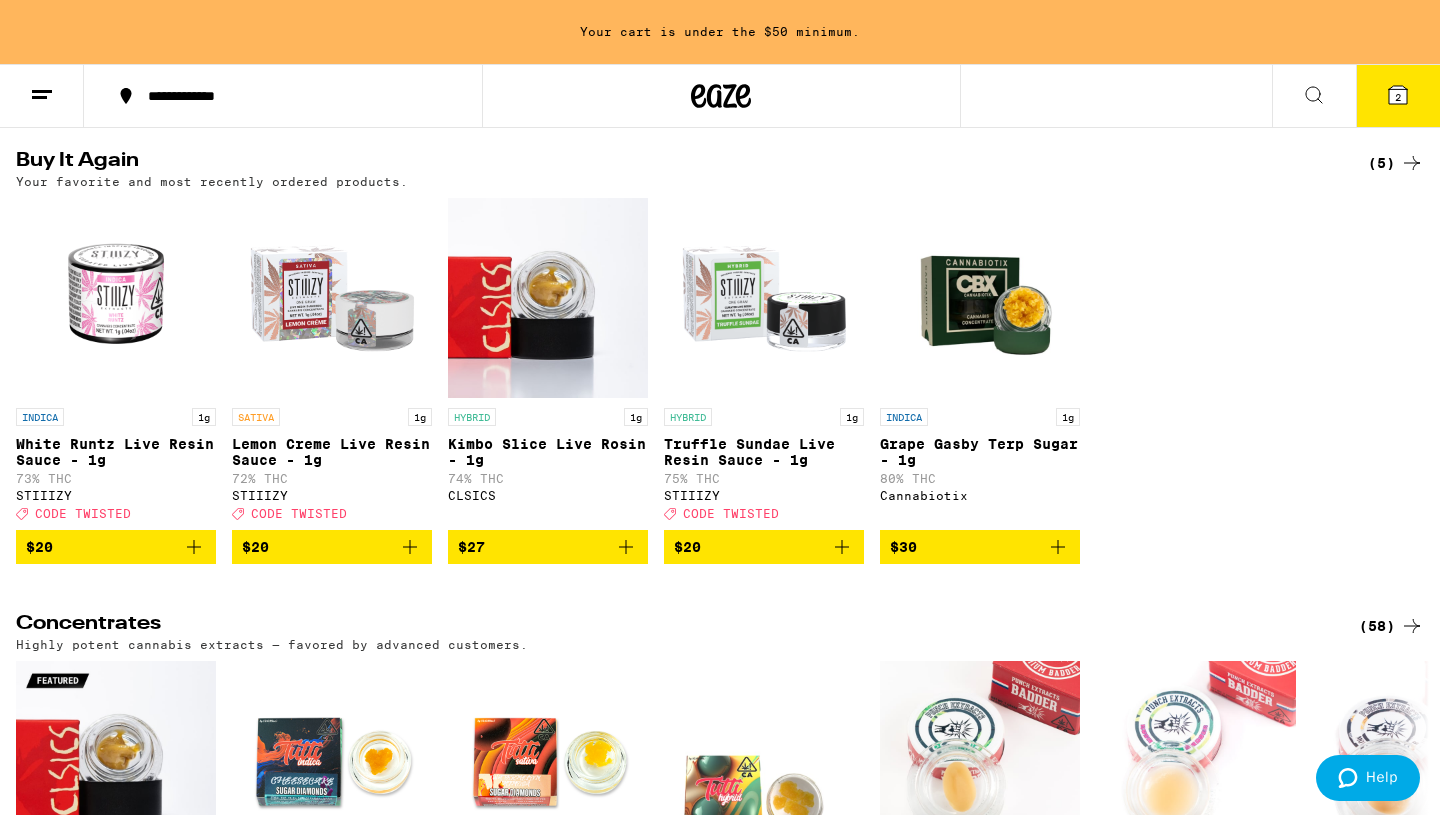 scroll, scrollTop: 172, scrollLeft: 0, axis: vertical 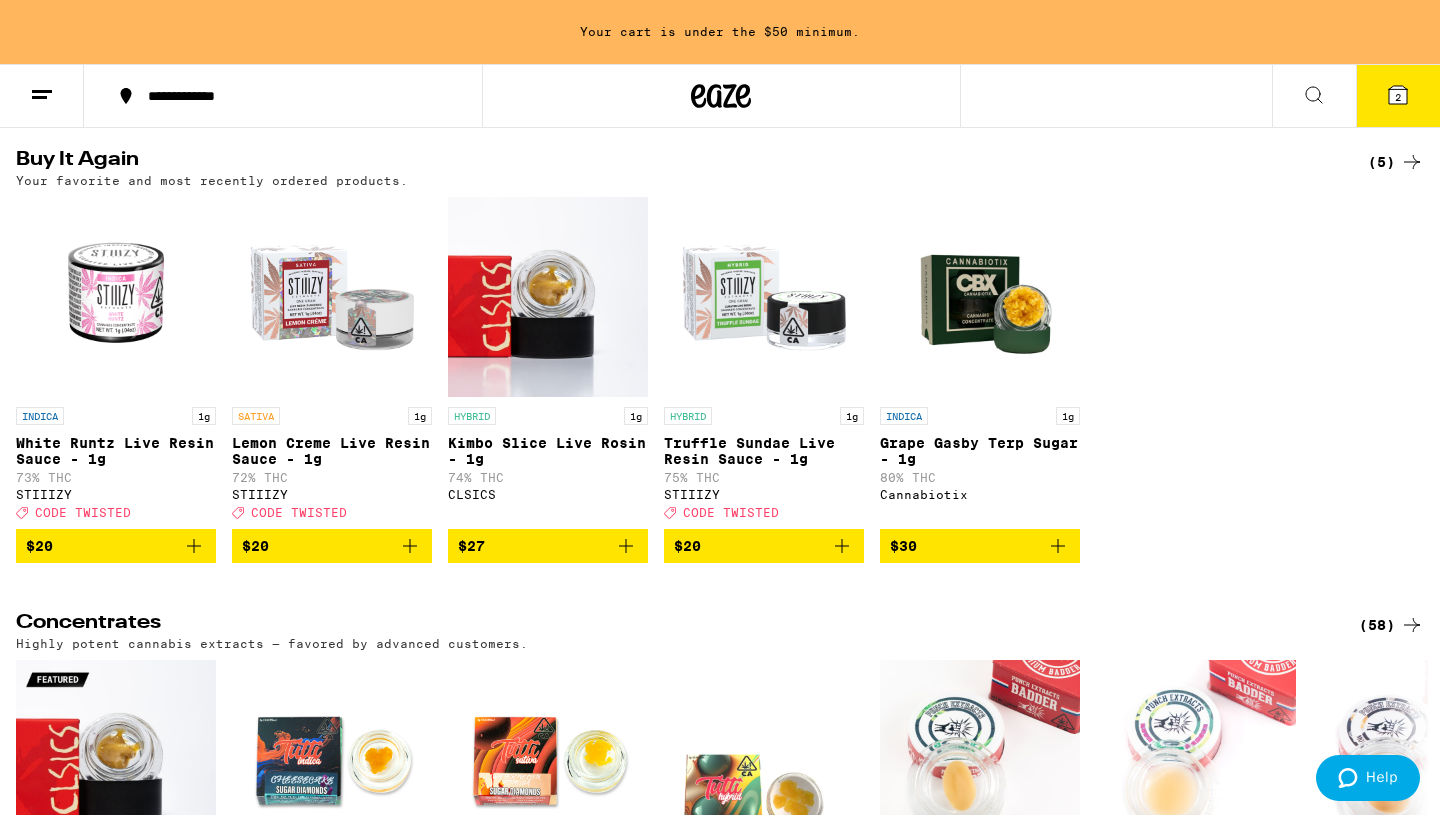click 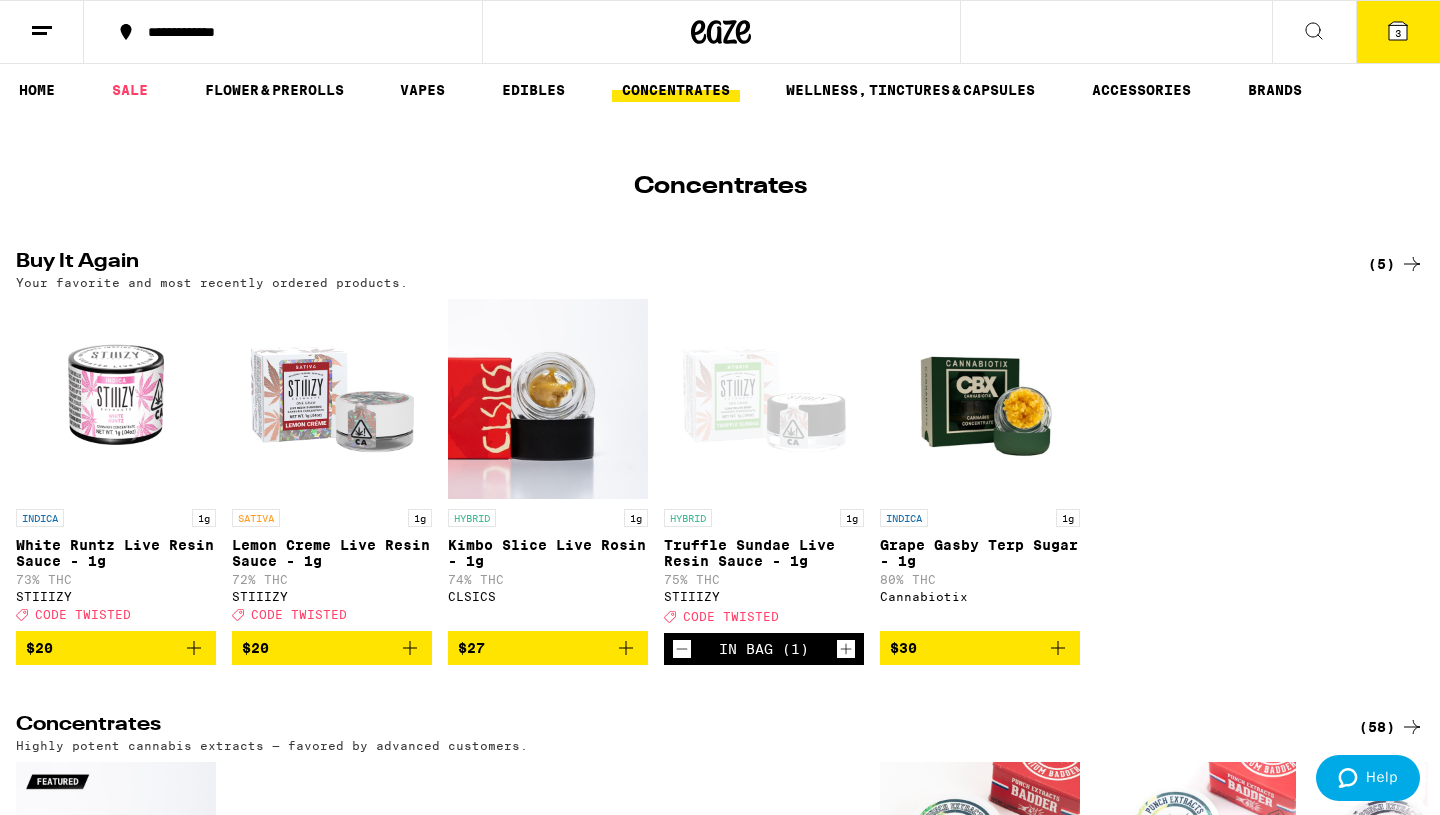 scroll, scrollTop: 0, scrollLeft: 0, axis: both 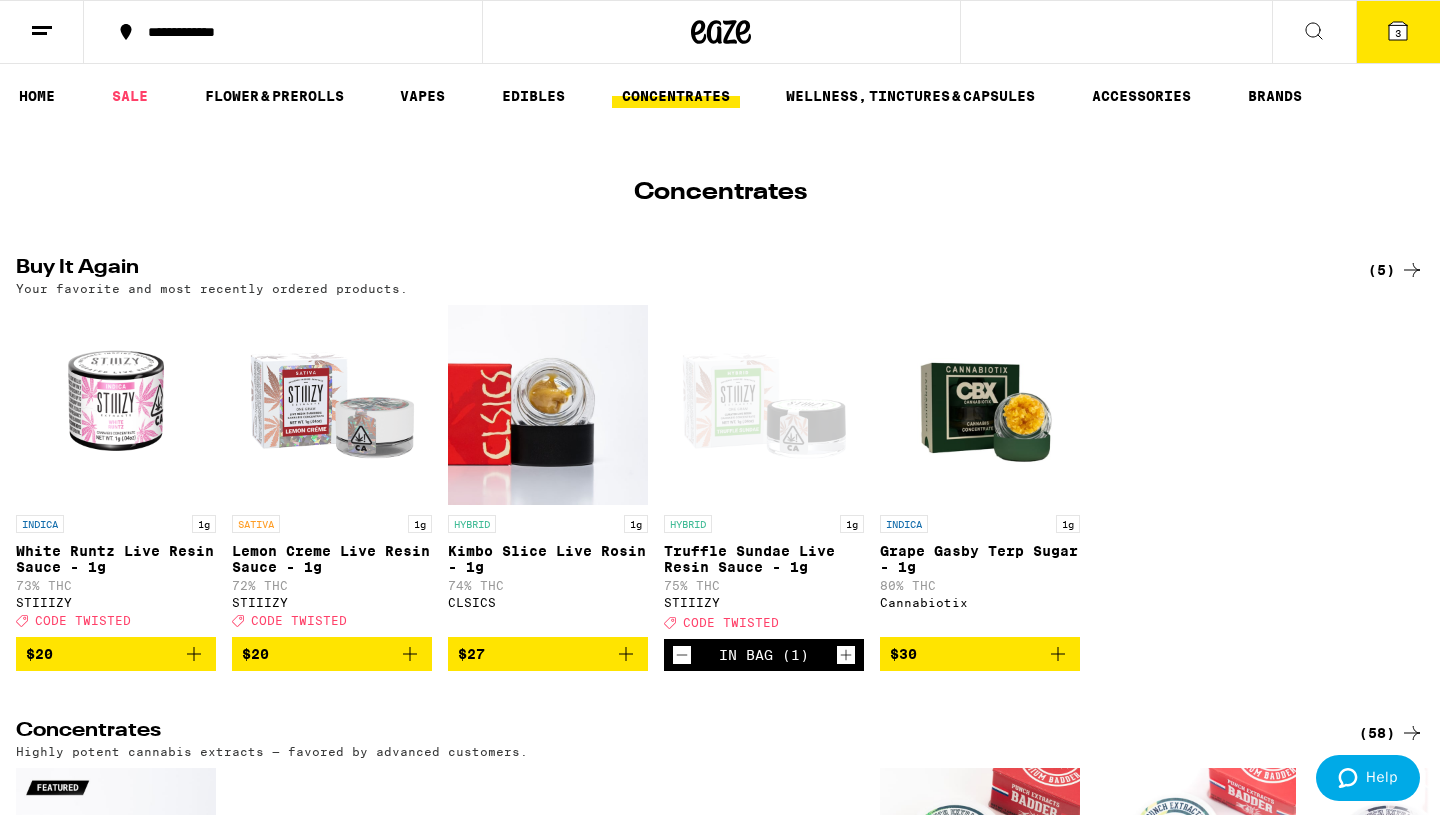click on "3" at bounding box center [1398, 33] 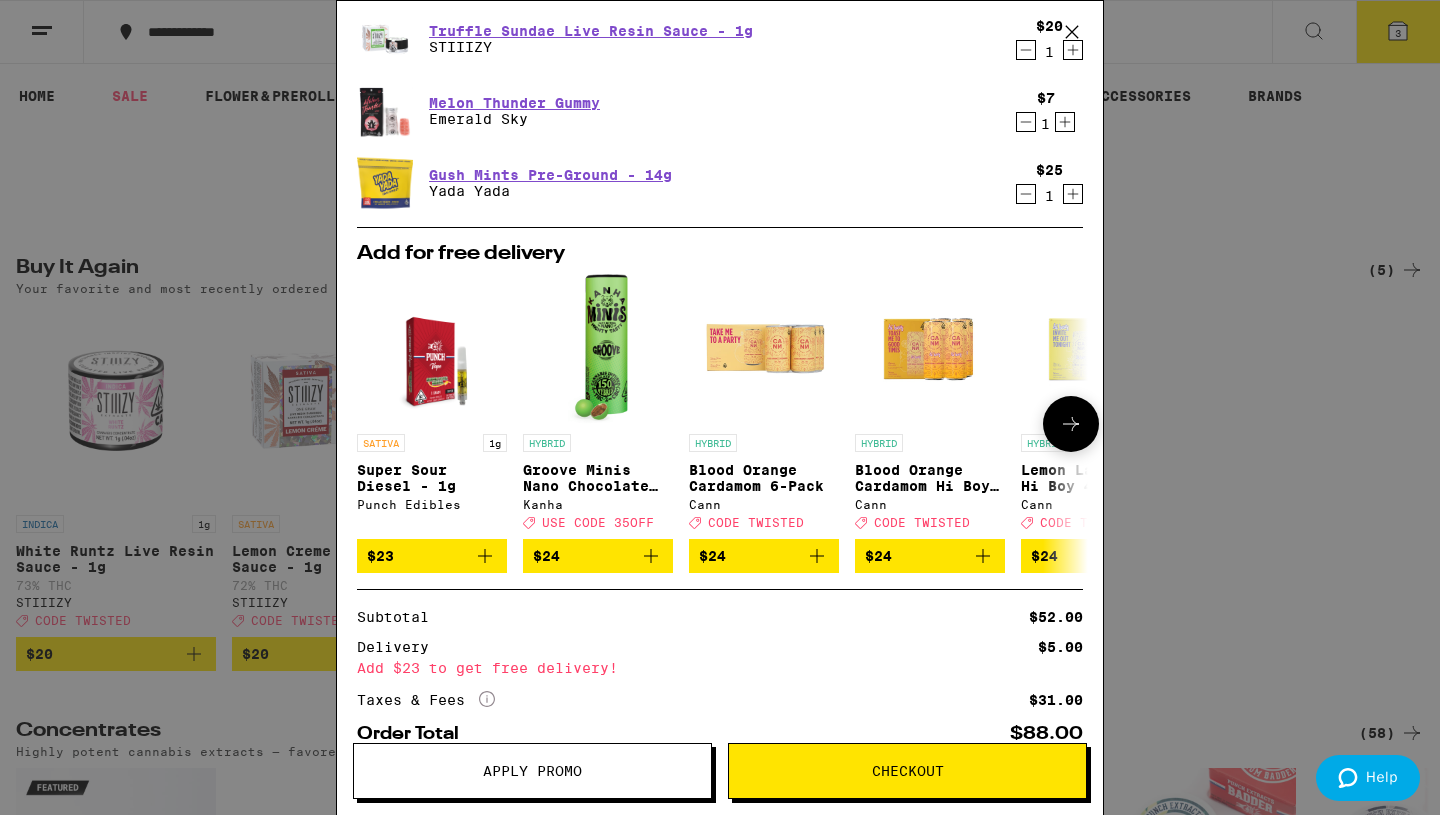 scroll, scrollTop: 56, scrollLeft: 0, axis: vertical 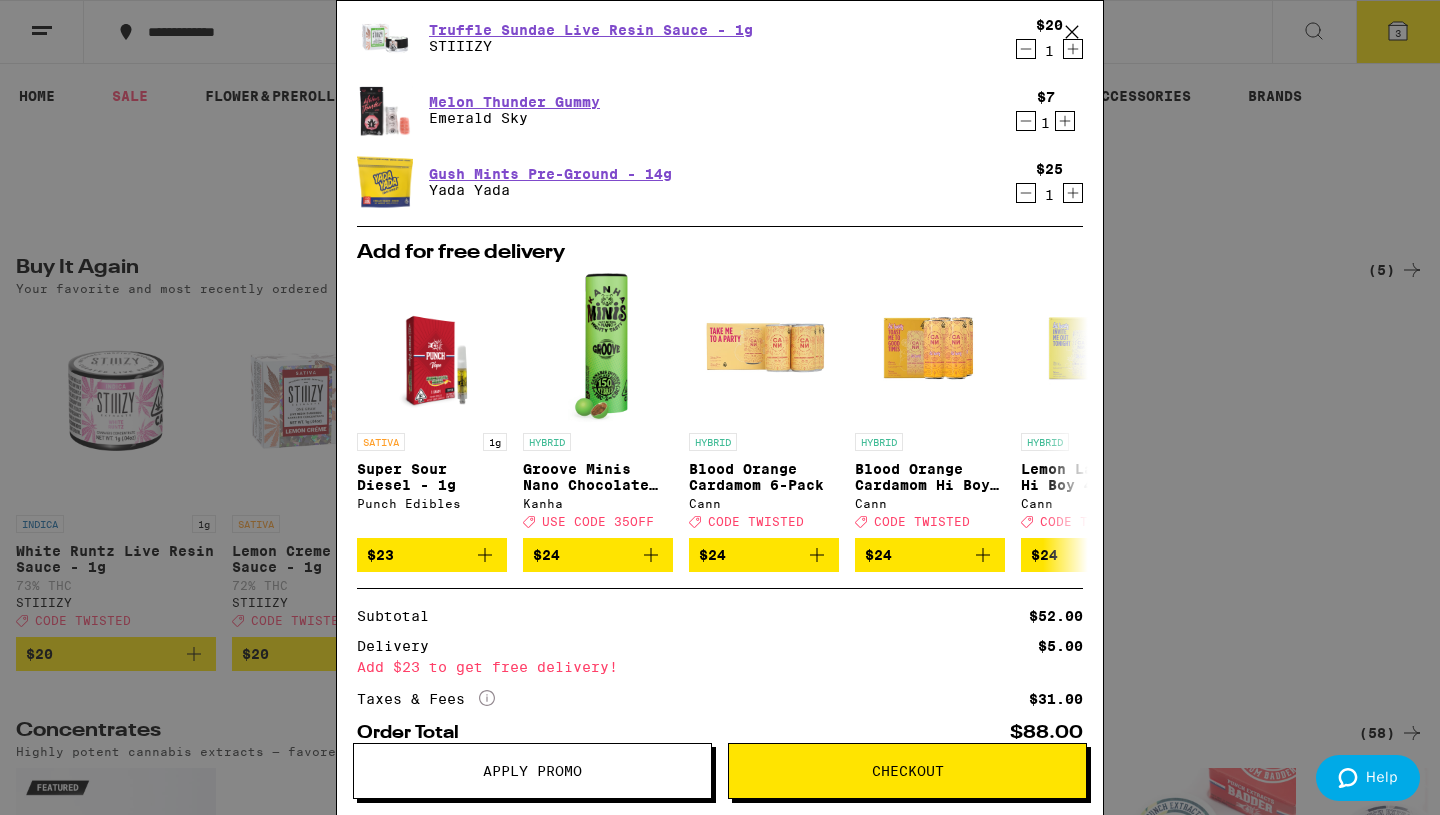 click on "Apply Promo" at bounding box center (532, 771) 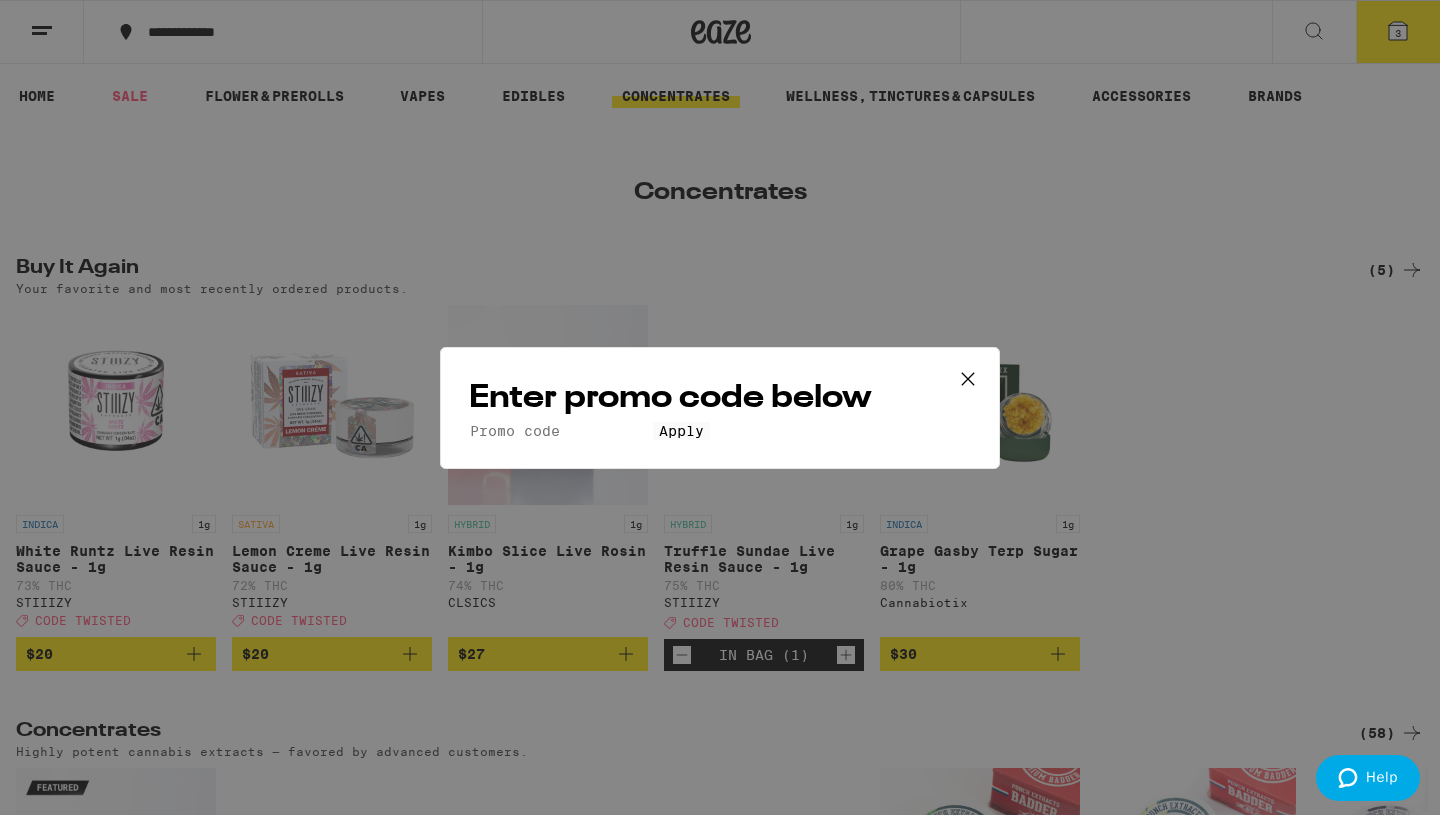 click on "Promo Code" at bounding box center [561, 431] 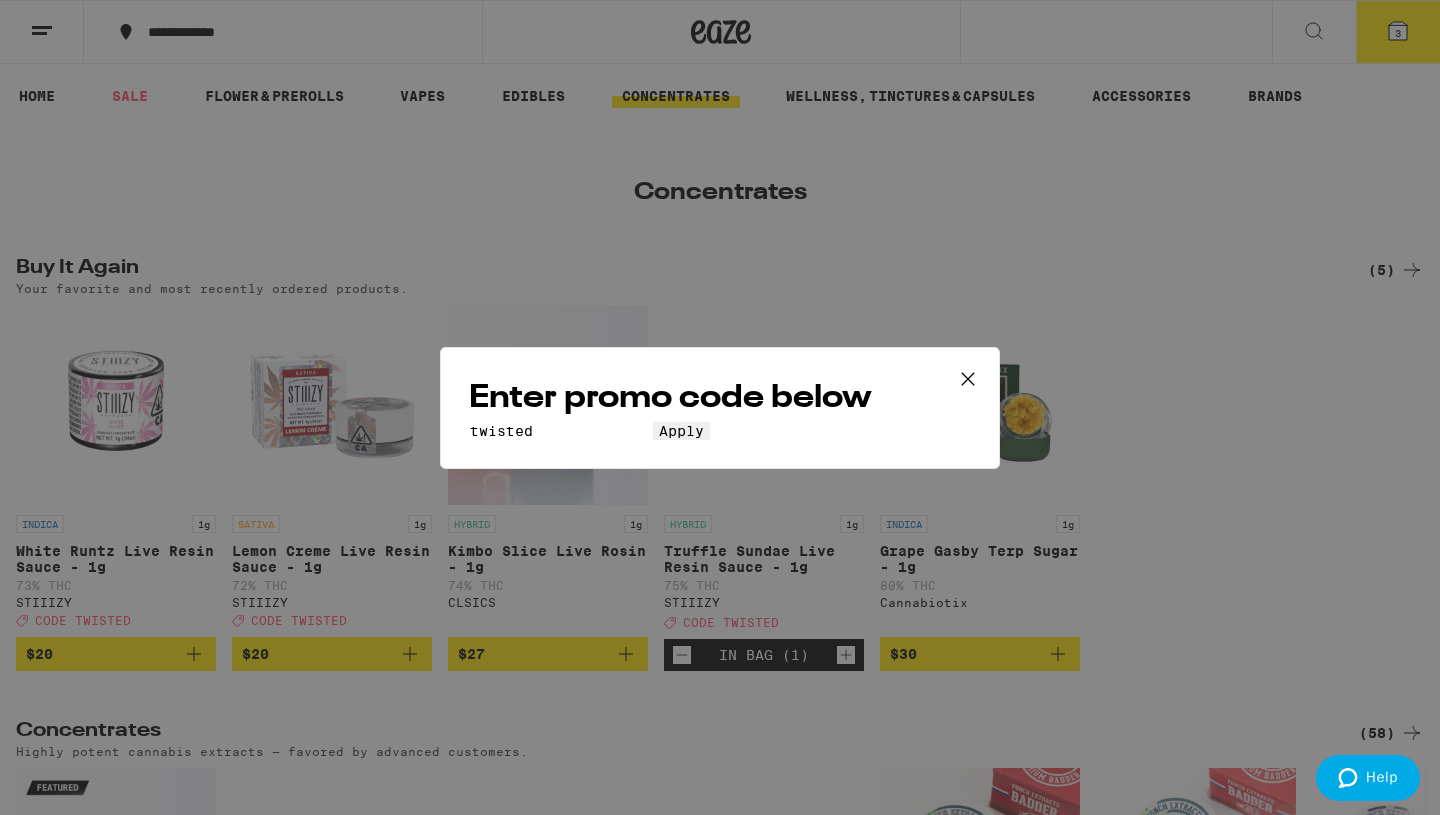 type on "twisted" 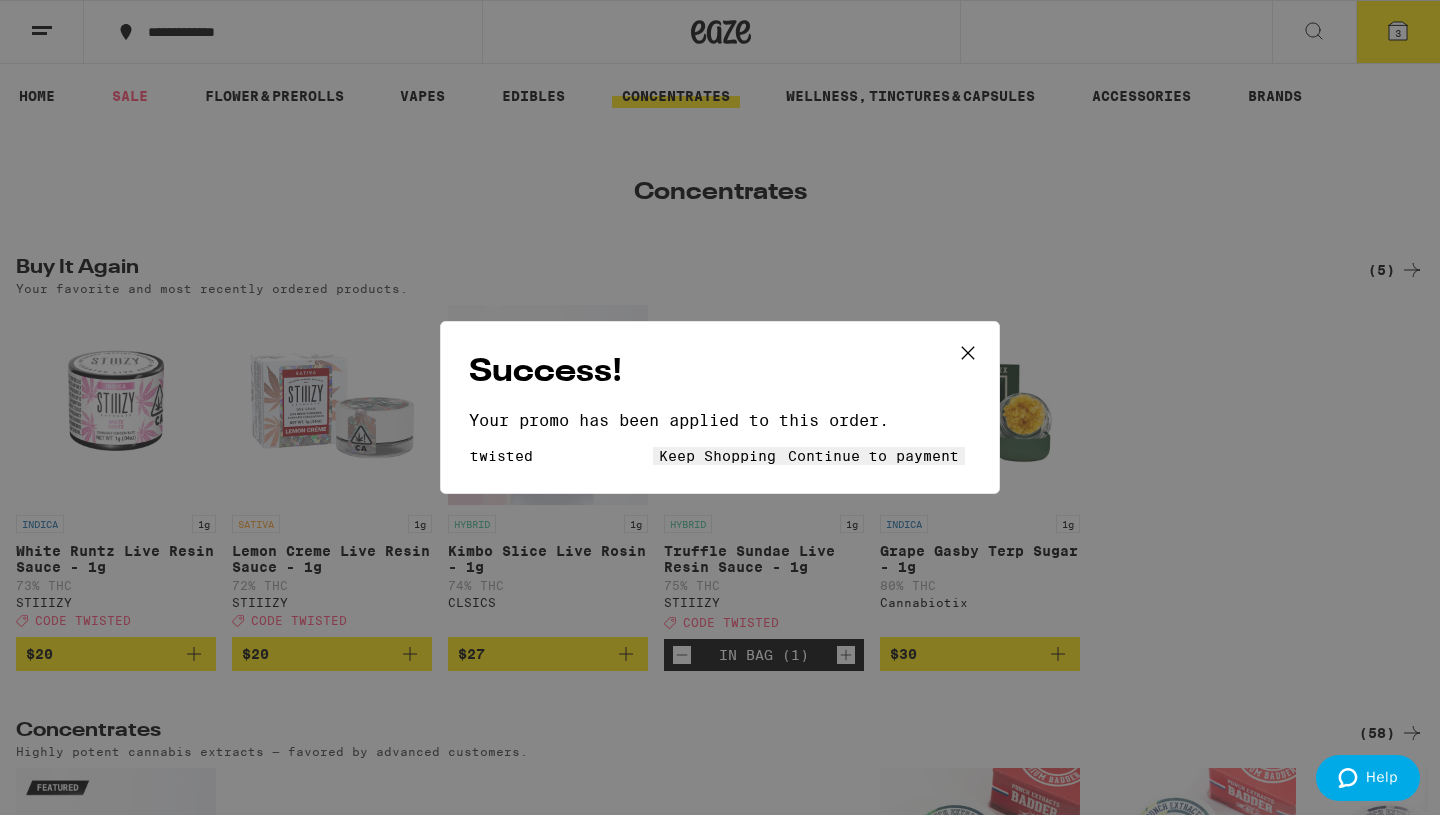 click on "Continue to payment" at bounding box center [873, 456] 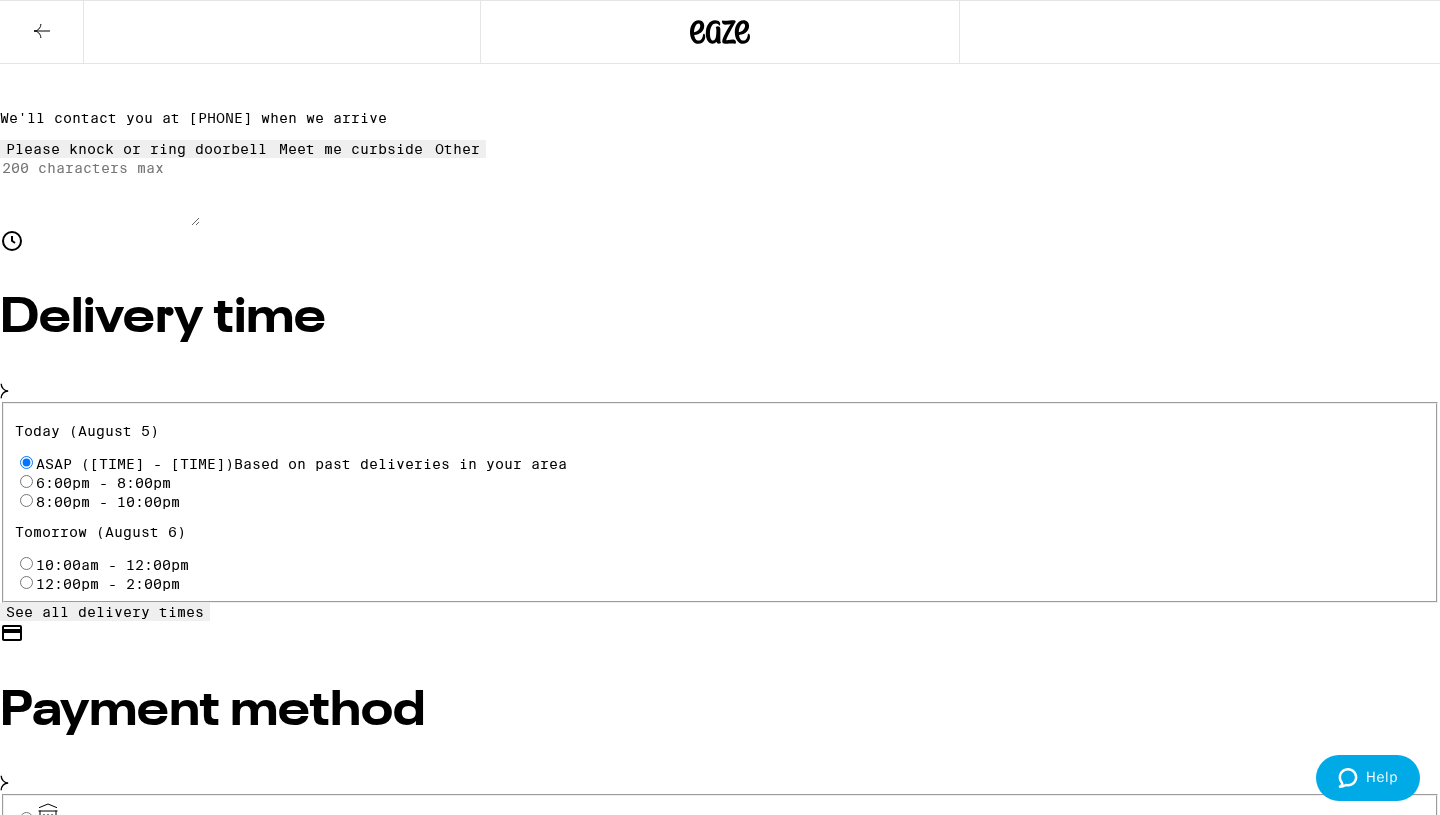 scroll, scrollTop: 0, scrollLeft: 0, axis: both 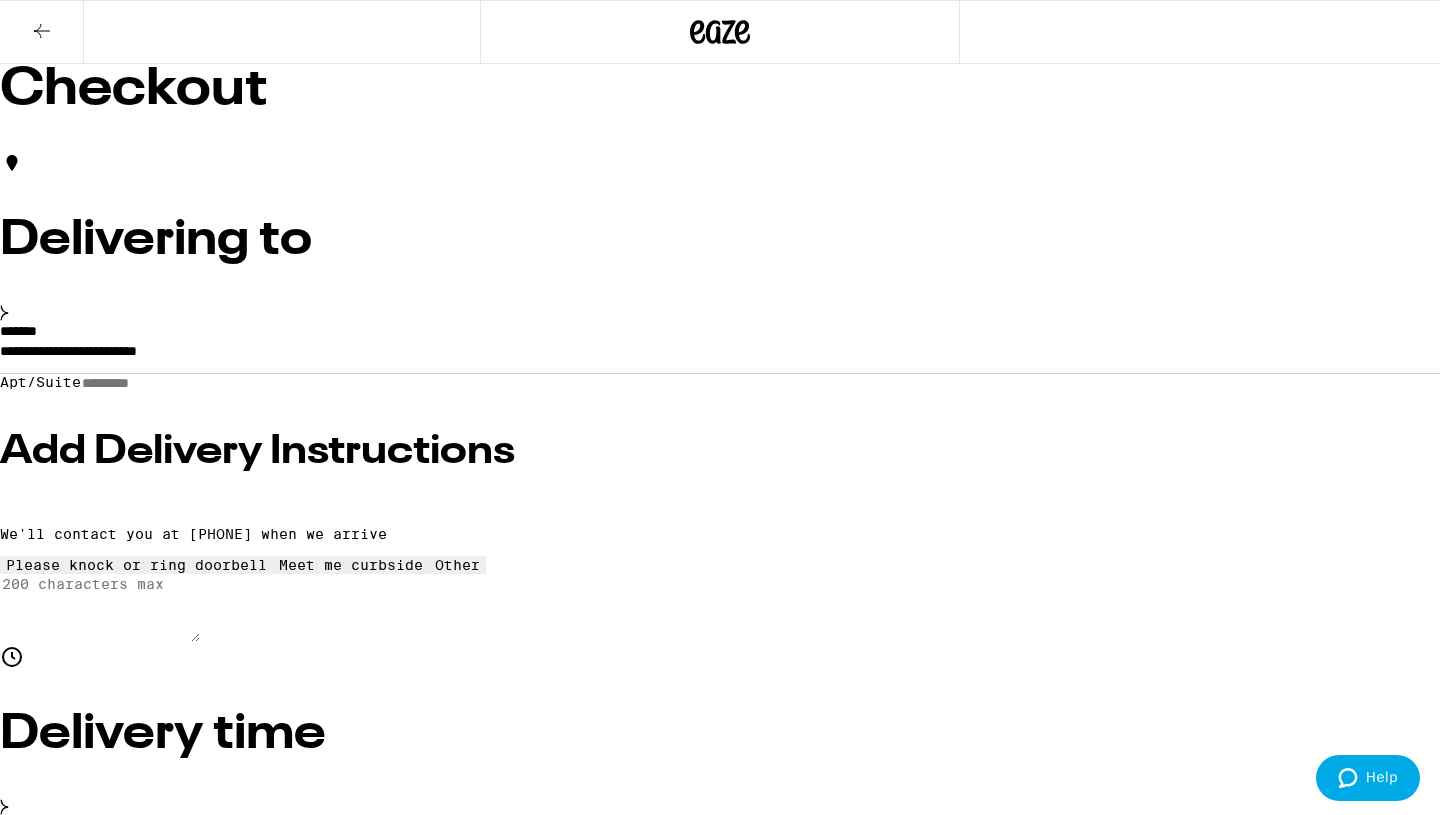 click 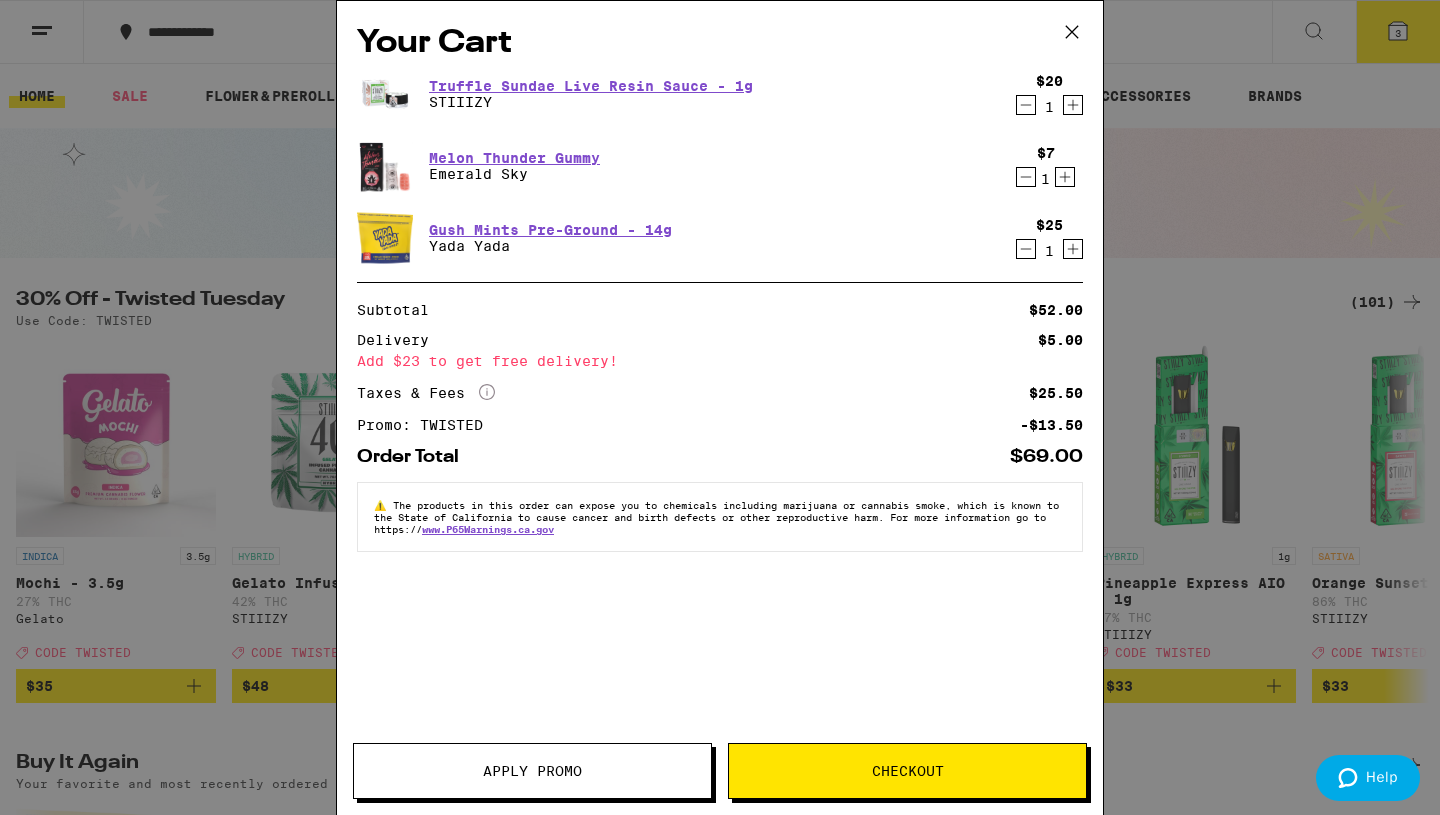click 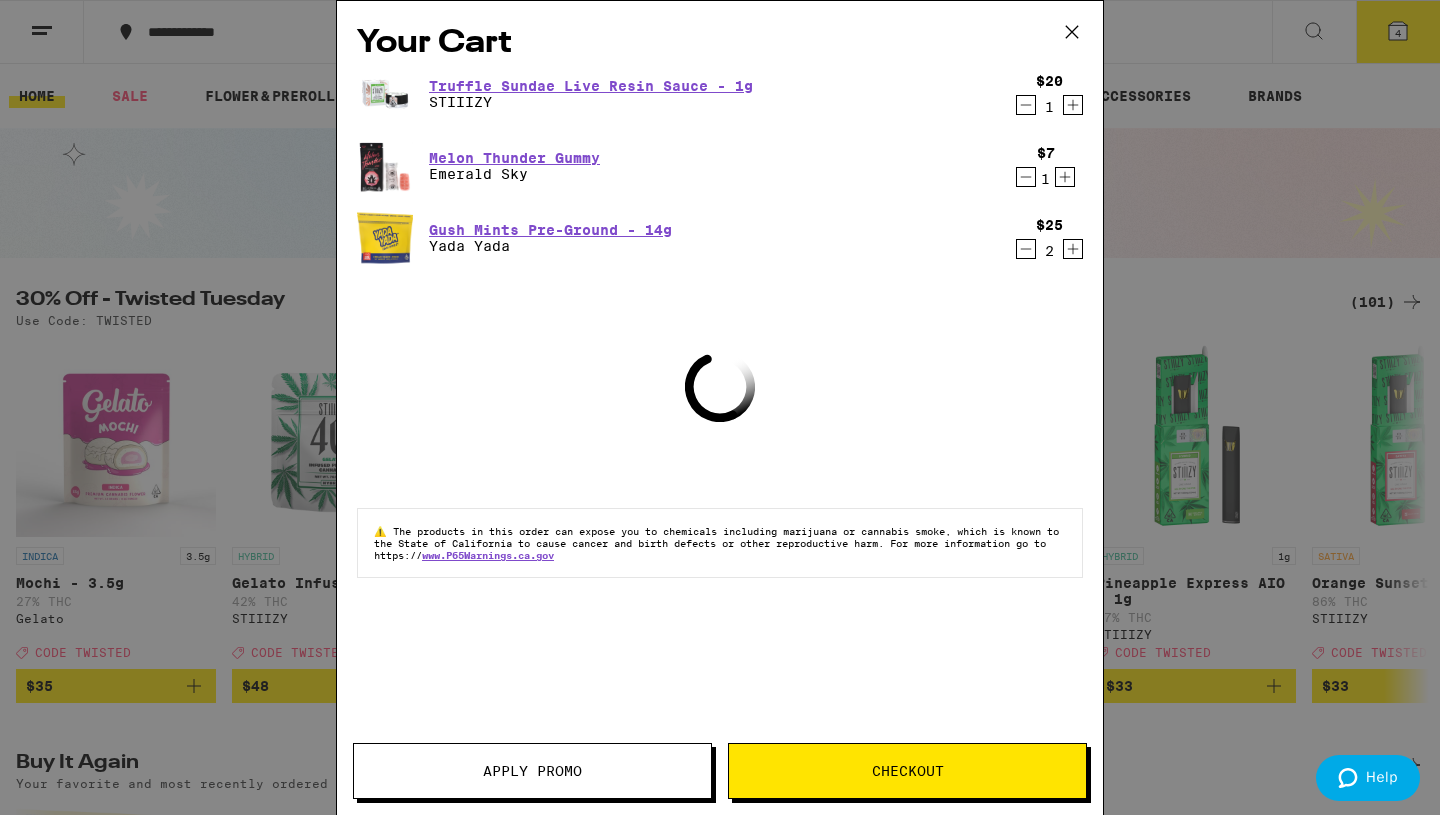 click 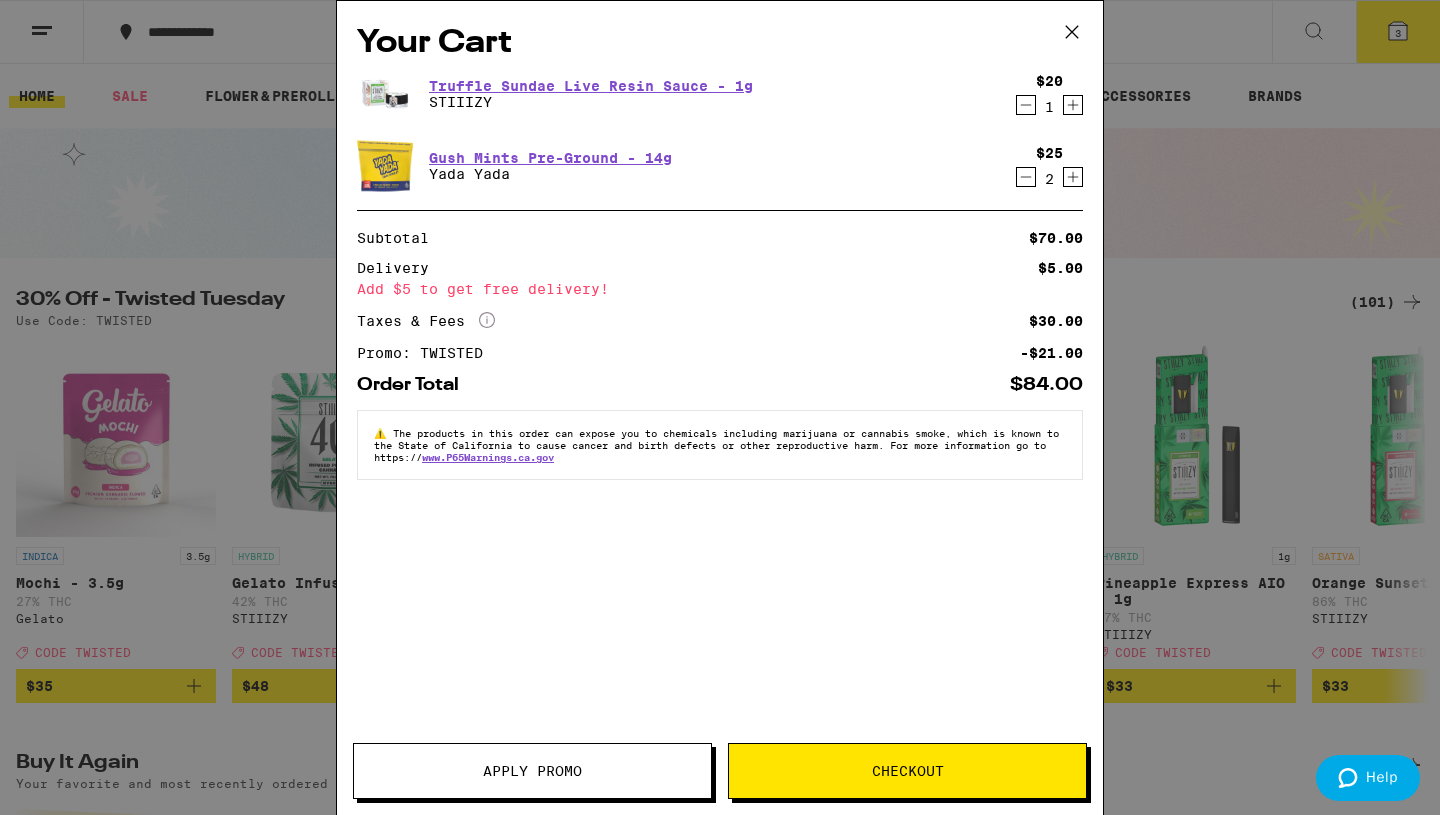 click on "Your Cart Truffle Sundae Live Resin Sauce - 1g STIIIZY $20 1 Gush Mints Pre-Ground - 14g Yada Yada $25 2 Subtotal $70.00 Delivery $5.00 Add $5 to get free delivery! Taxes & Fees More Info $30.00 Promo: TWISTED -$21.00 Order Total $84.00 ⚠️ The products in this order can expose you to chemicals including marijuana or cannabis smoke, which is known to the State of [STATE] to cause cancer and birth defects or other reproductive harm. For more information go to https:// www.P65Warnings.ca.gov Apply Promo Checkout" at bounding box center [720, 407] 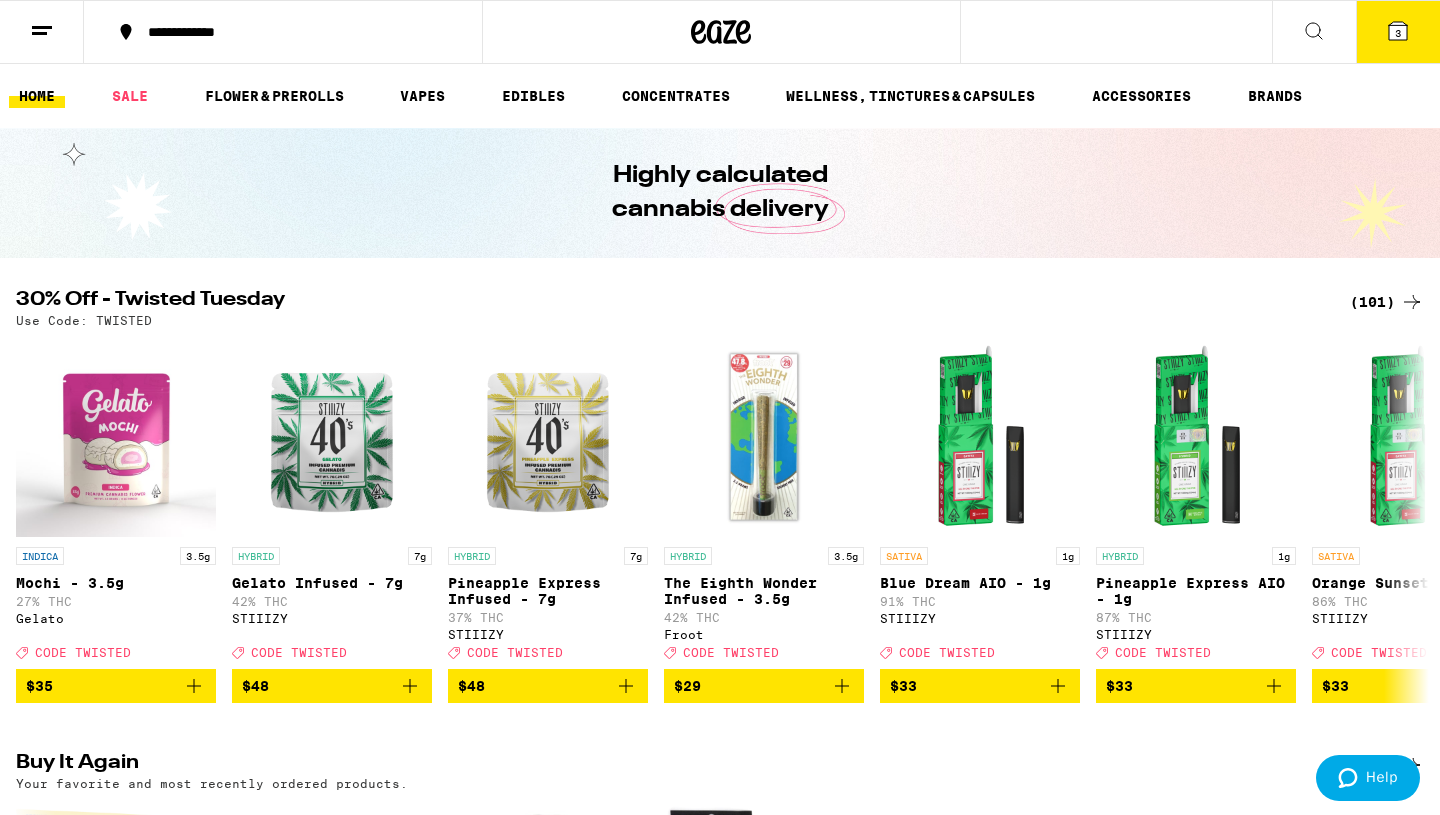 scroll, scrollTop: 0, scrollLeft: 0, axis: both 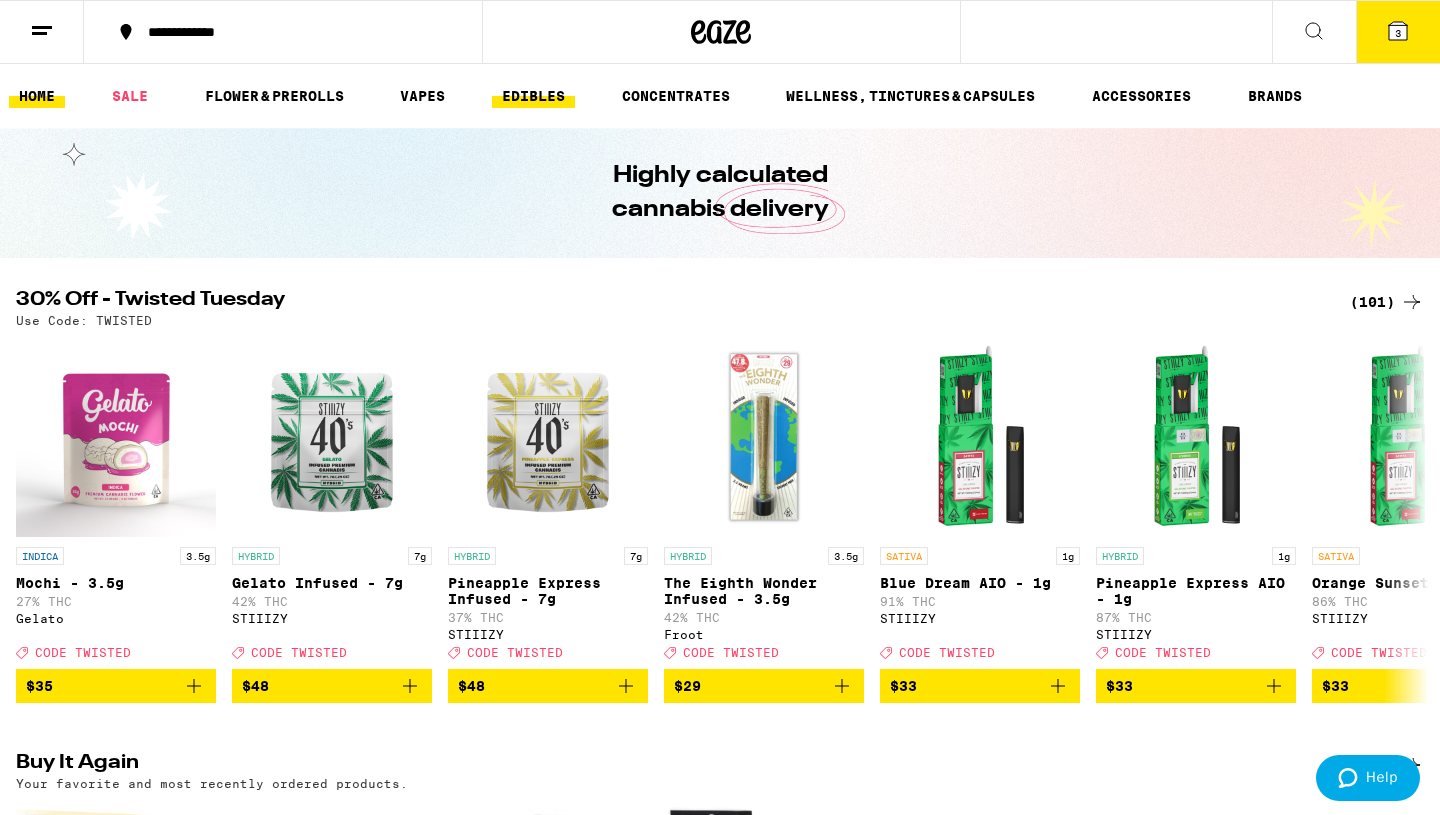 click on "EDIBLES" at bounding box center (533, 96) 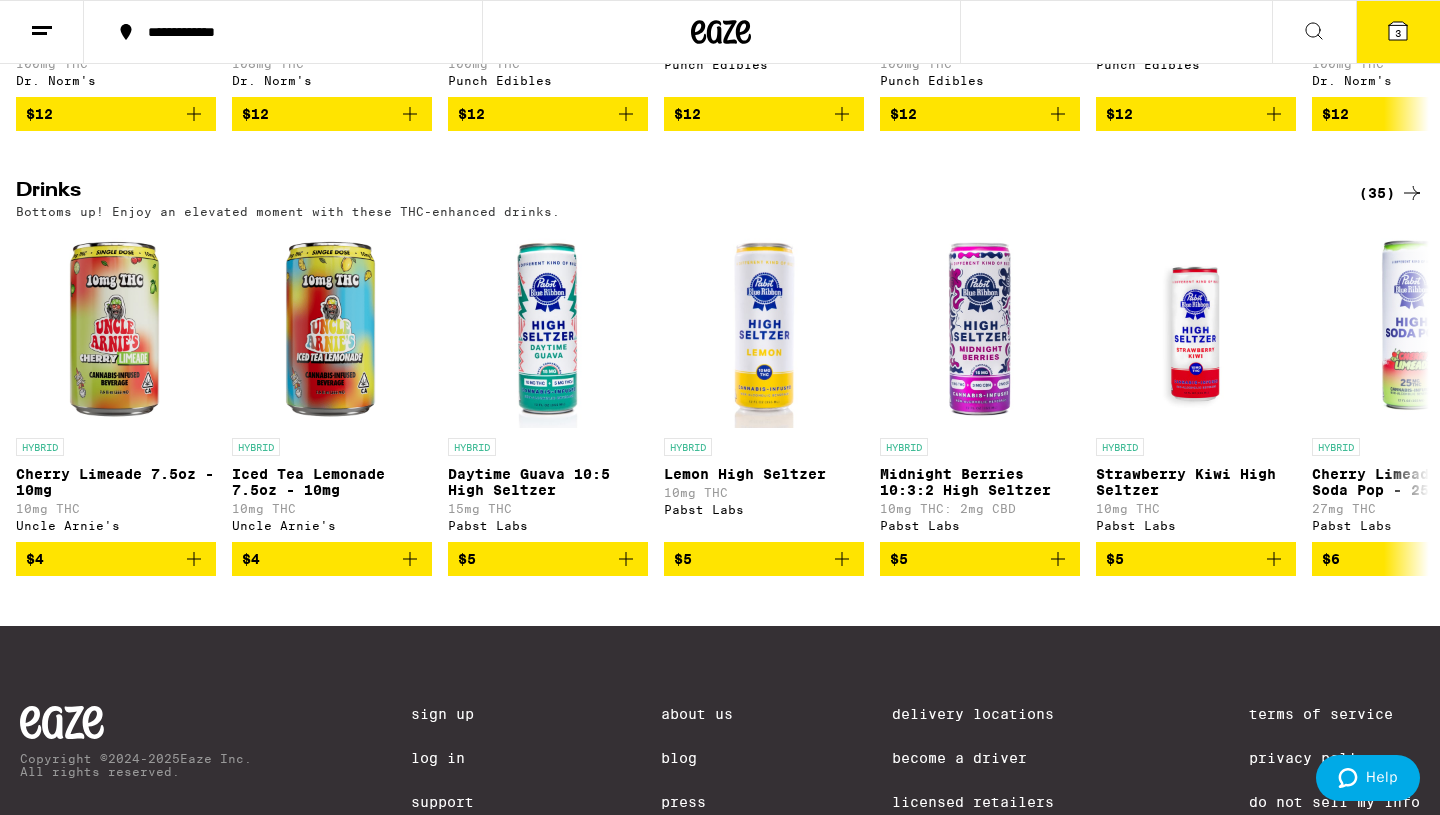 scroll, scrollTop: 1007, scrollLeft: 0, axis: vertical 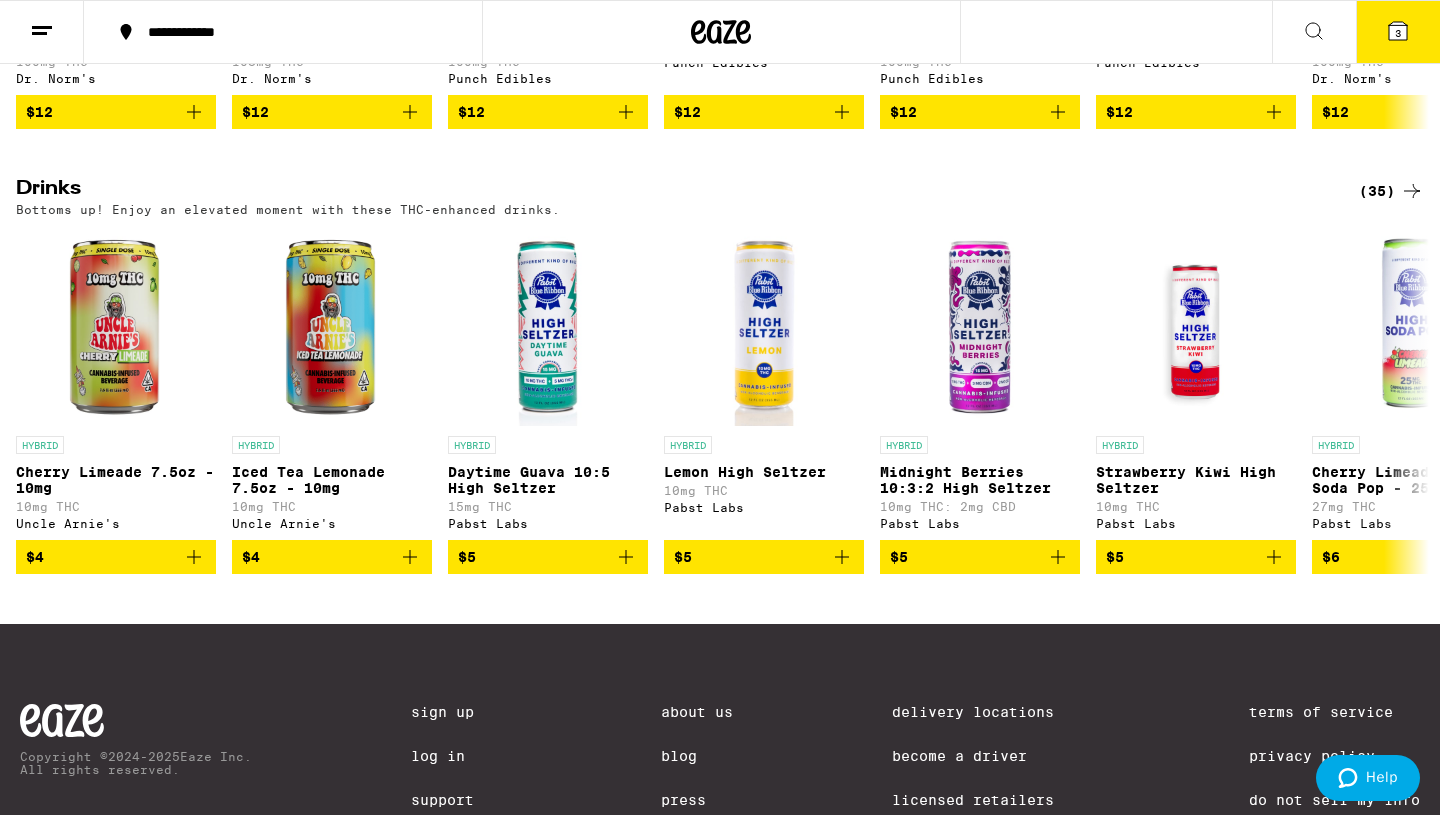 click 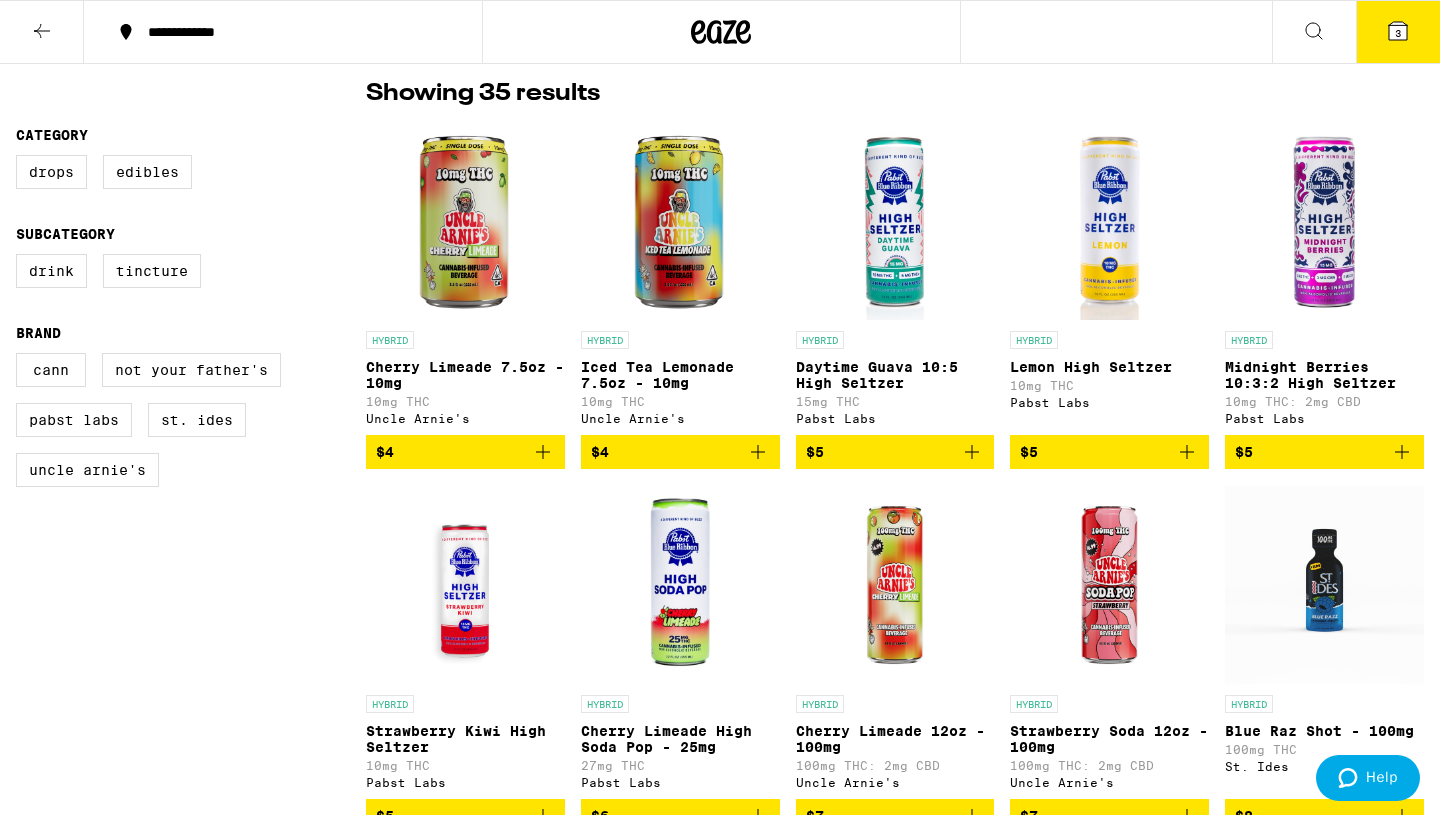 scroll, scrollTop: 0, scrollLeft: 0, axis: both 